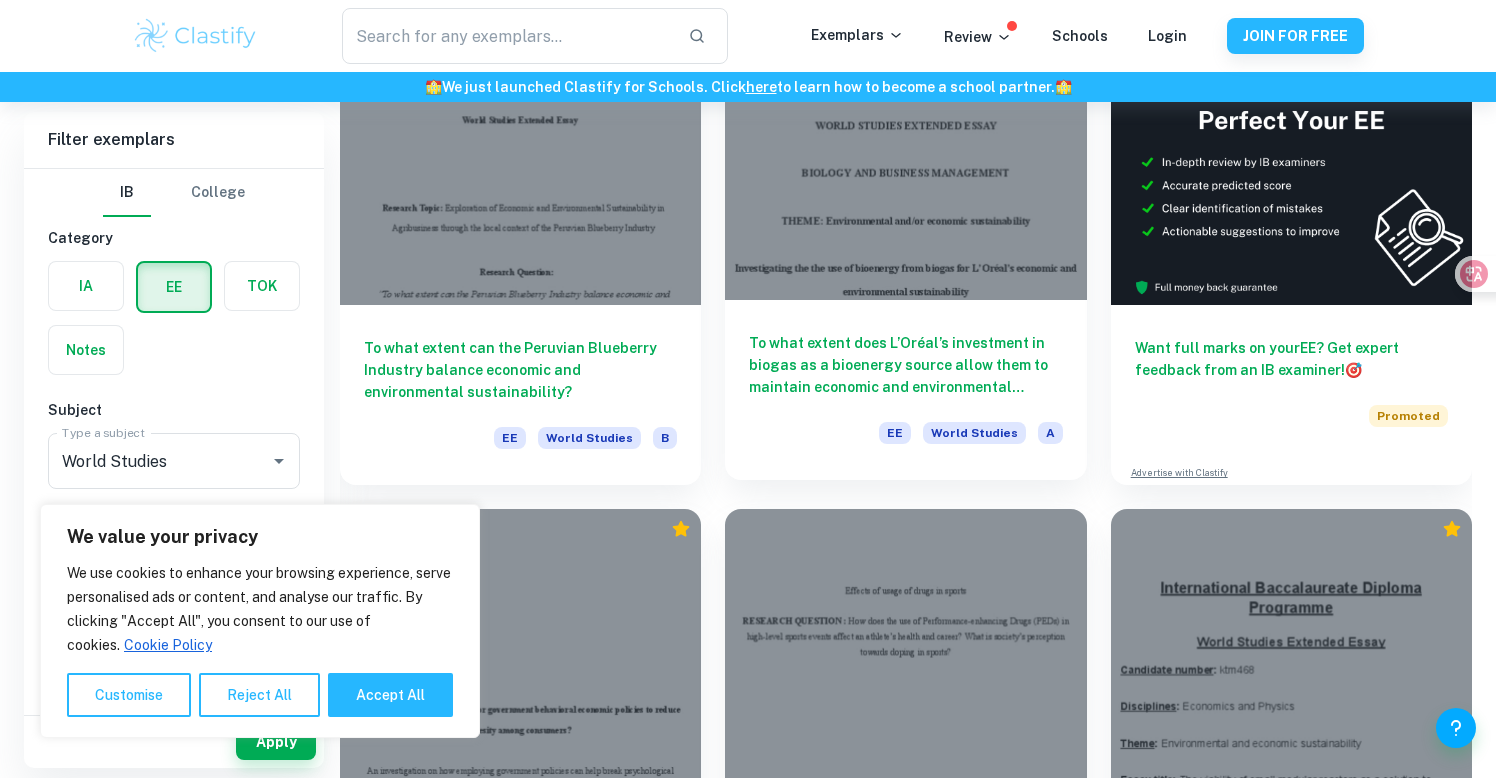 scroll, scrollTop: 221, scrollLeft: 0, axis: vertical 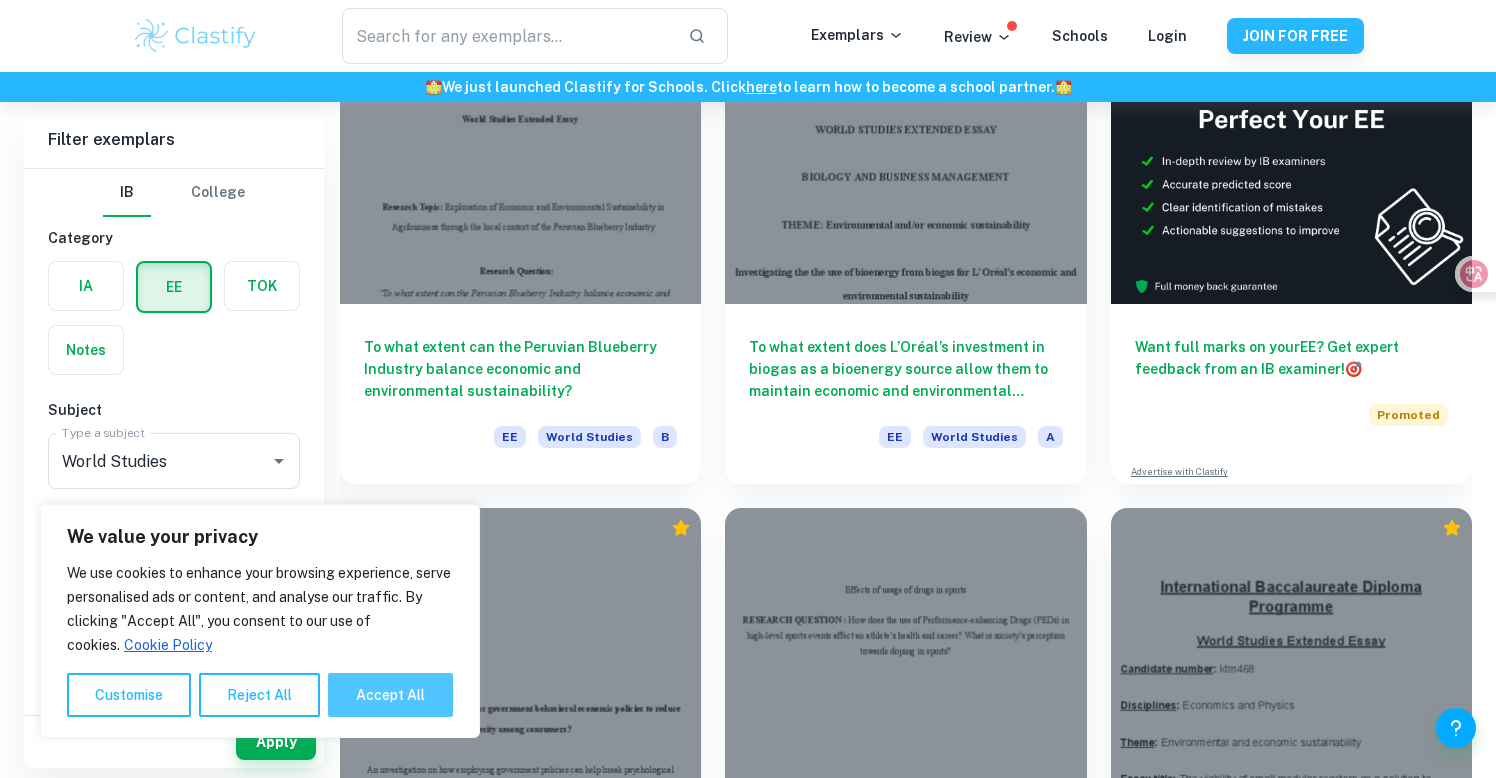 click on "Accept All" at bounding box center (390, 695) 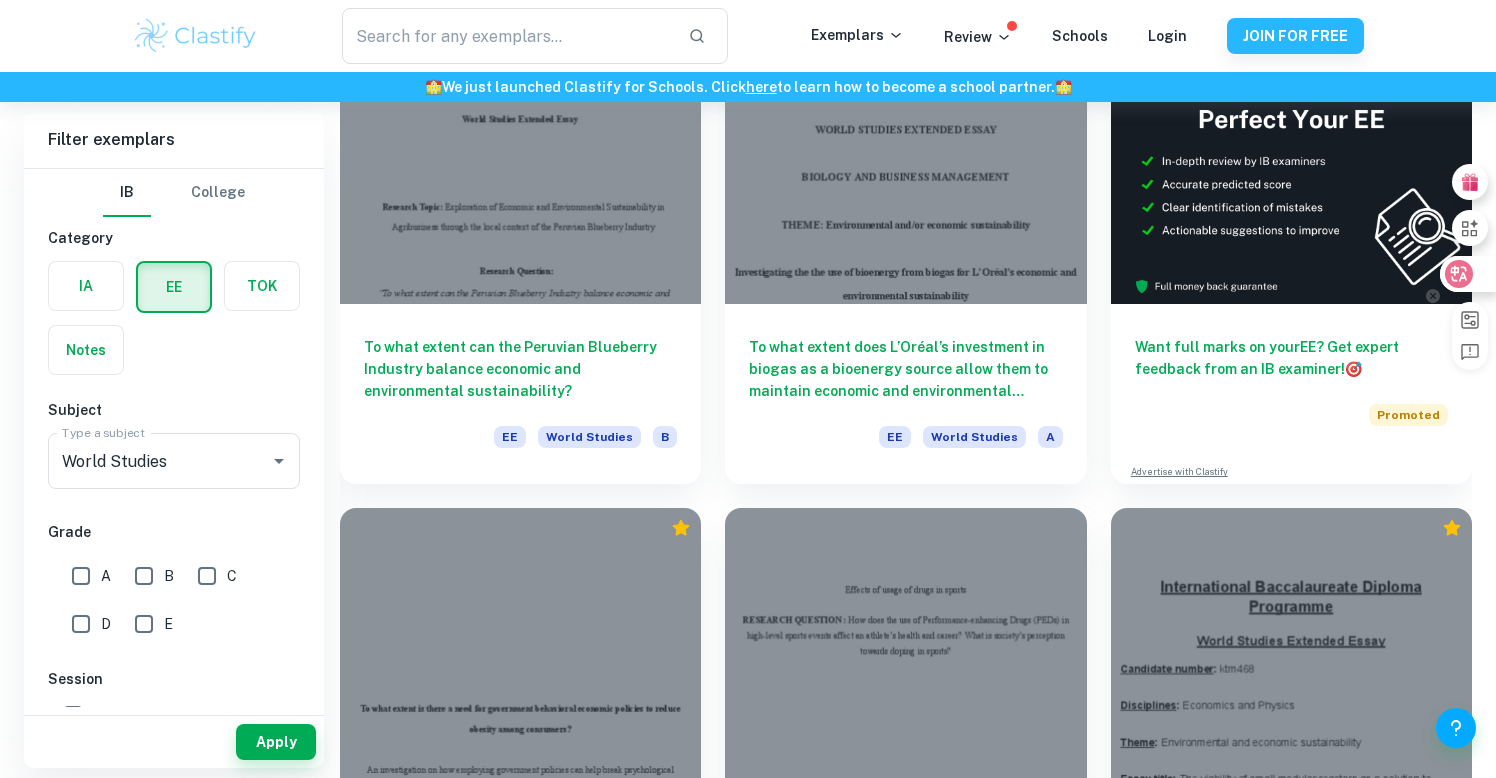 click 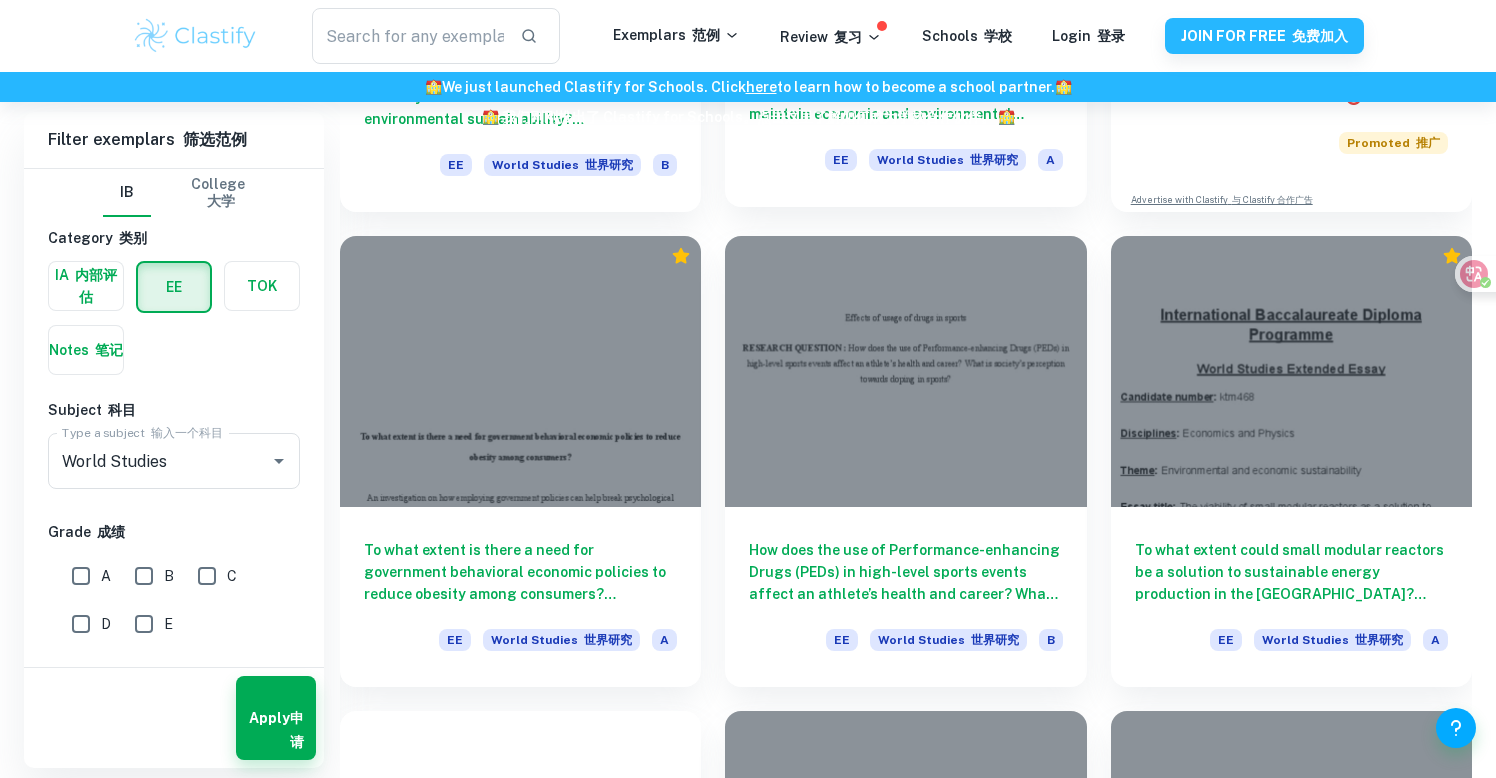 scroll, scrollTop: 514, scrollLeft: 0, axis: vertical 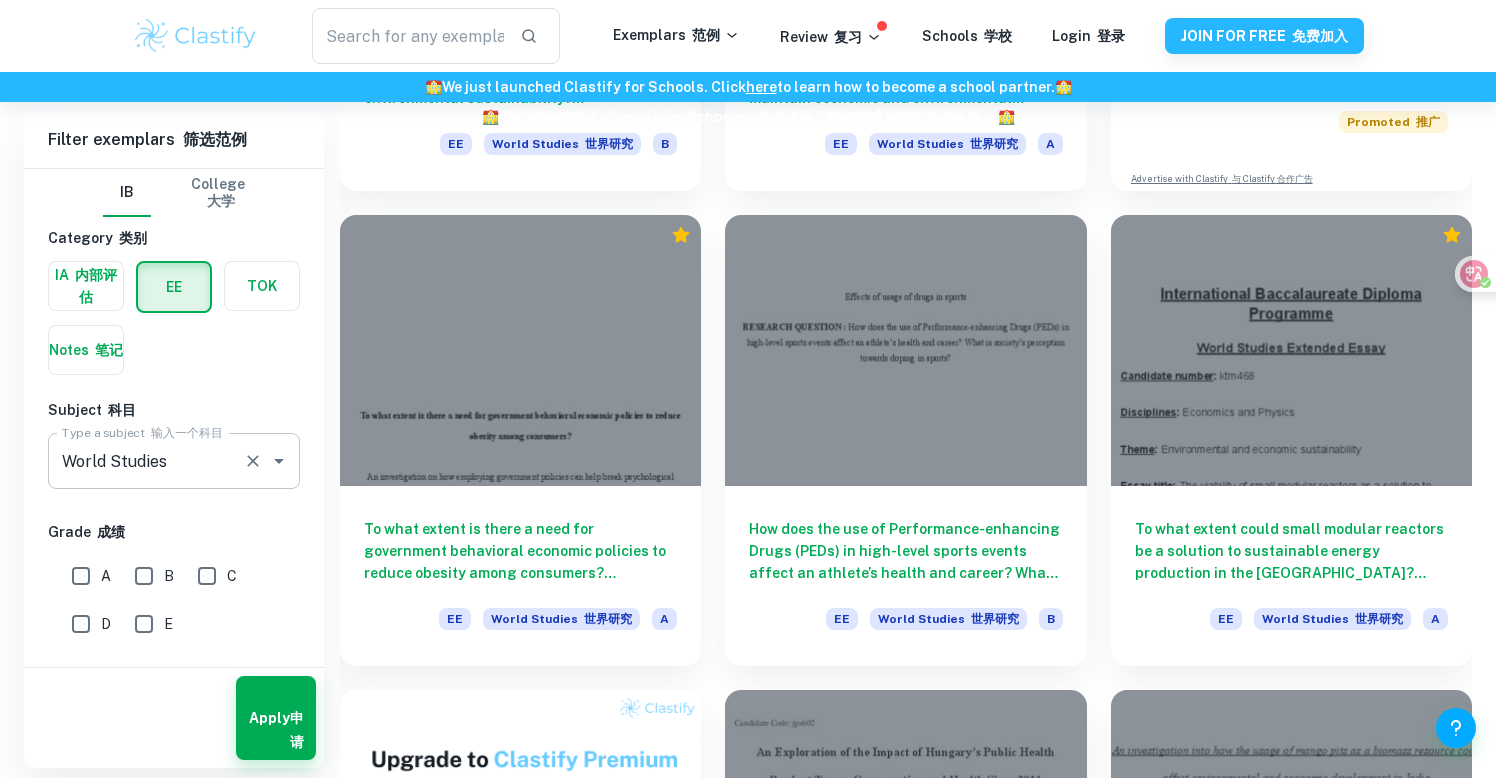 click on "World Studies" at bounding box center [146, 461] 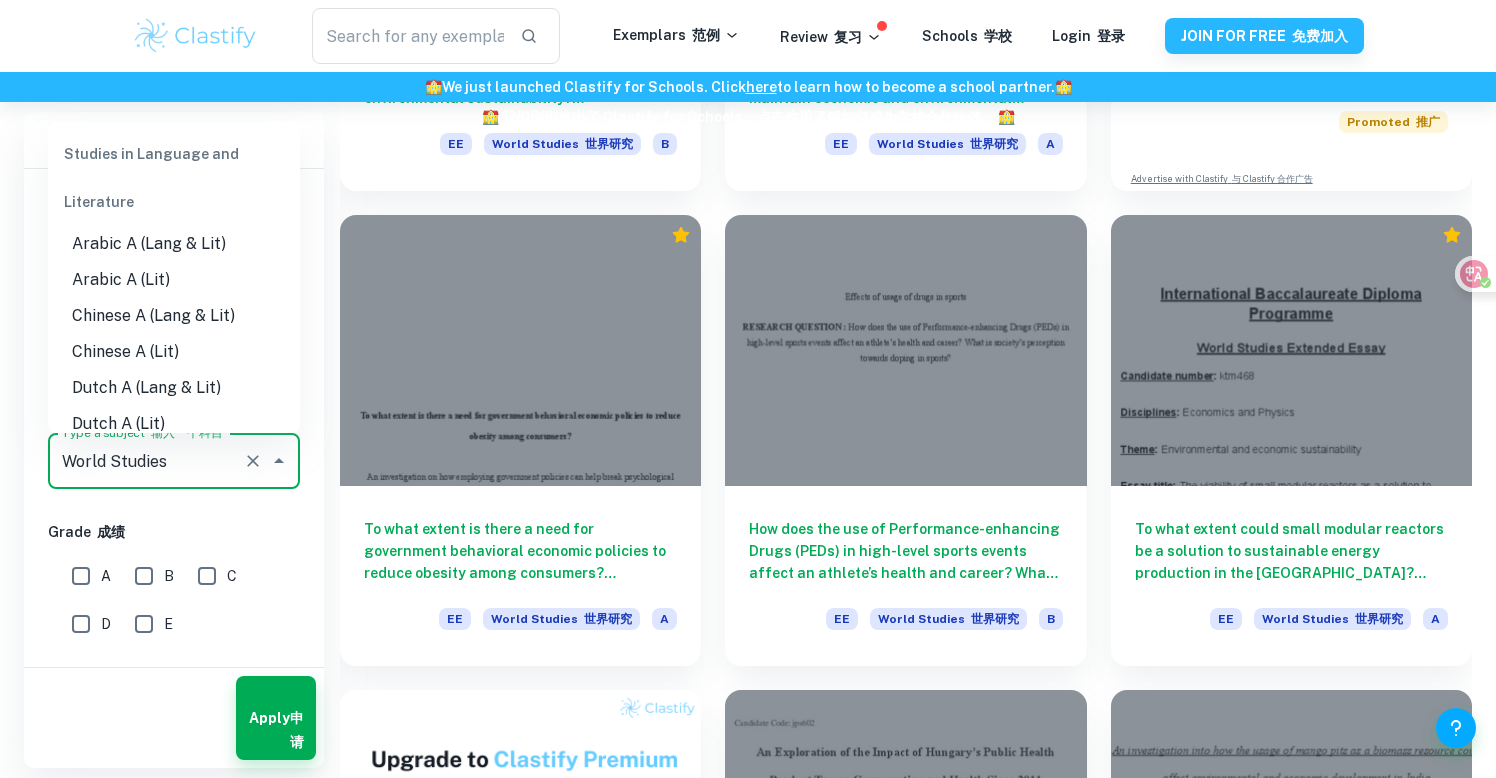 scroll, scrollTop: 2661, scrollLeft: 0, axis: vertical 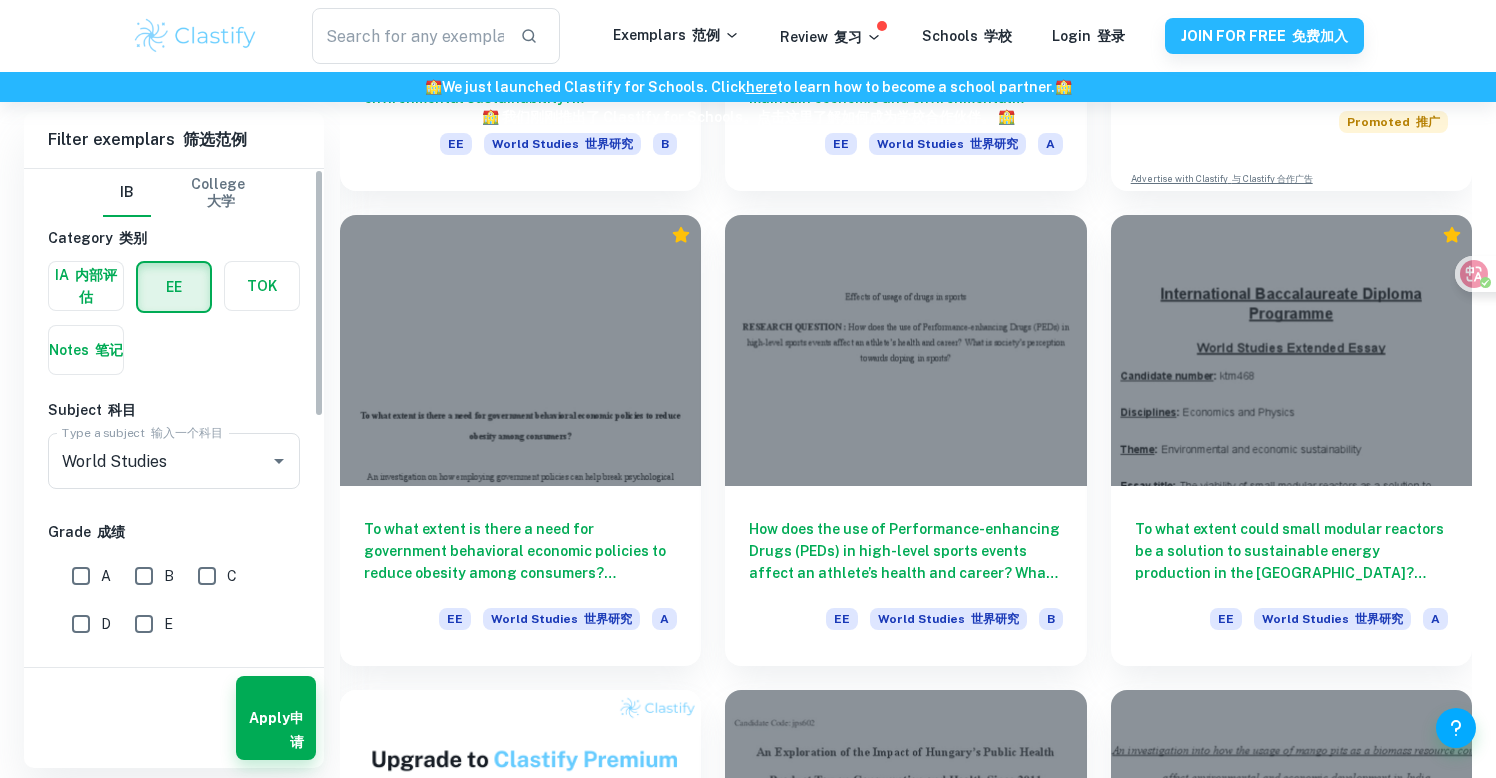click on "IB College    大学 Category    类别 IA    内部评估 EE TOK Notes    笔记 Subject    科目 Type a subject    输入一个科目 World Studies Type a subject    输入一个科目 Grade    成绩 A B C D E Session    课程 [DATE]    2026 年 5 月 [DATE] [DATE] [DATE] [DATE] [DATE] [DATE] [DATE] [DATE] [DATE] Other" at bounding box center [174, 652] 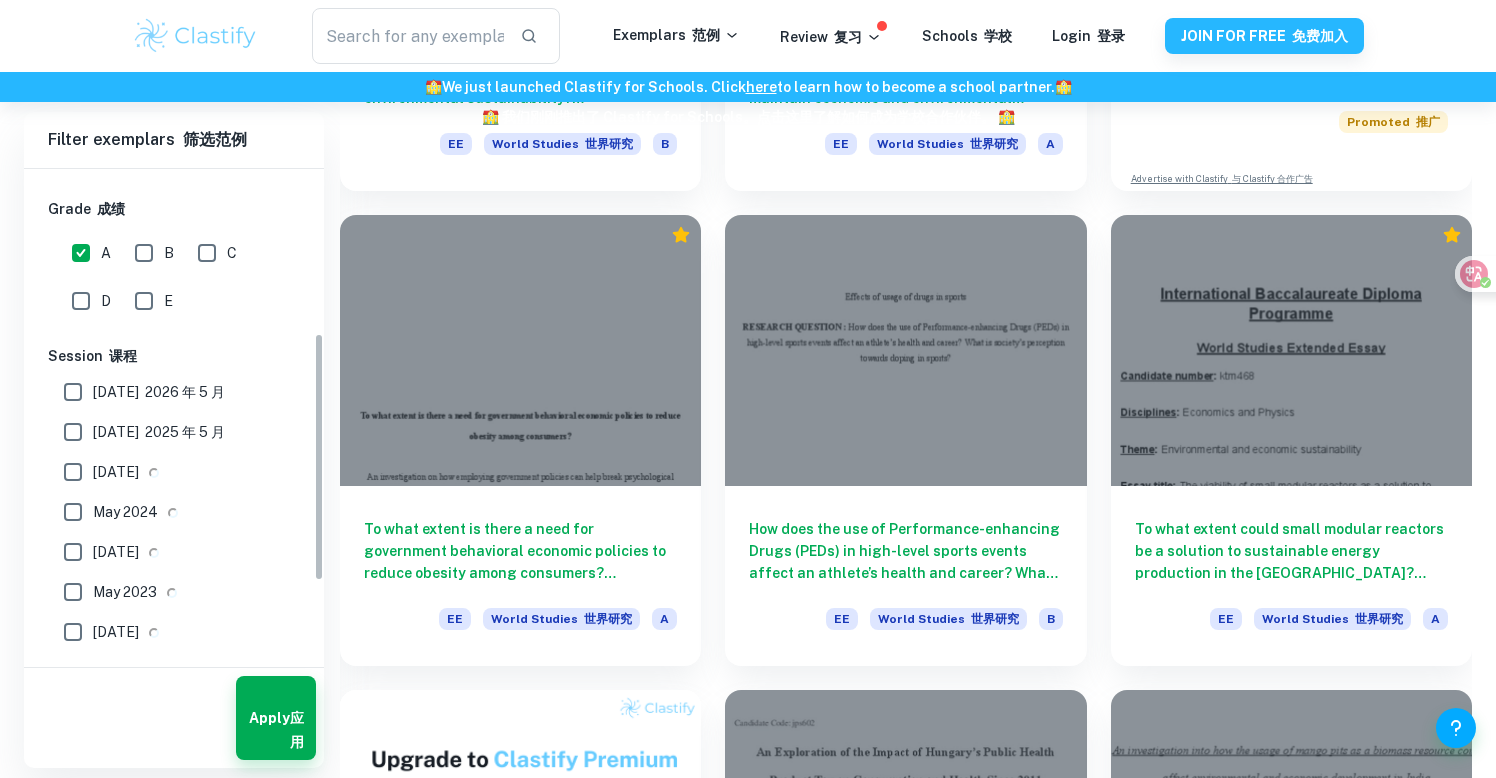 scroll, scrollTop: 480, scrollLeft: 0, axis: vertical 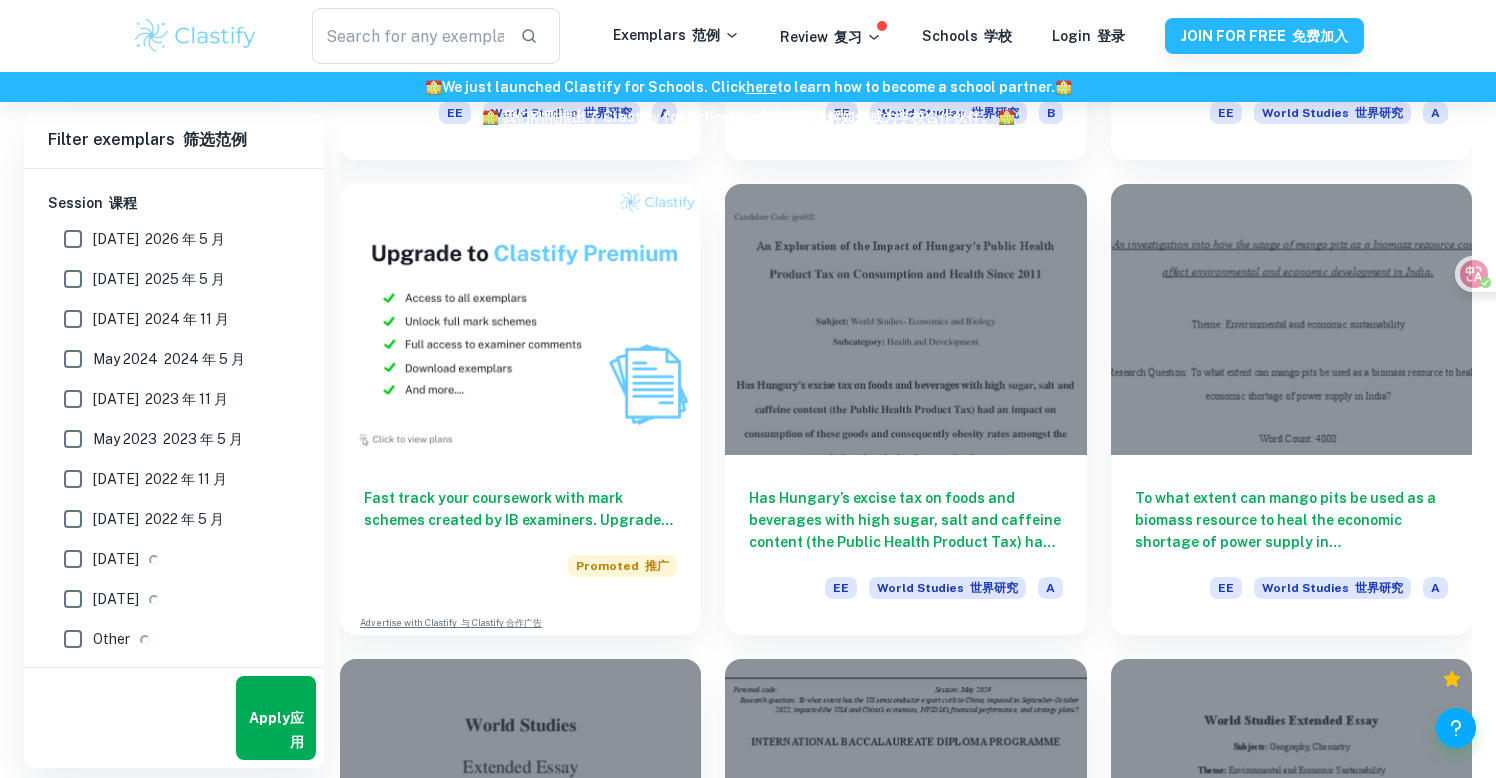 click on "Apply    应用" at bounding box center (276, 718) 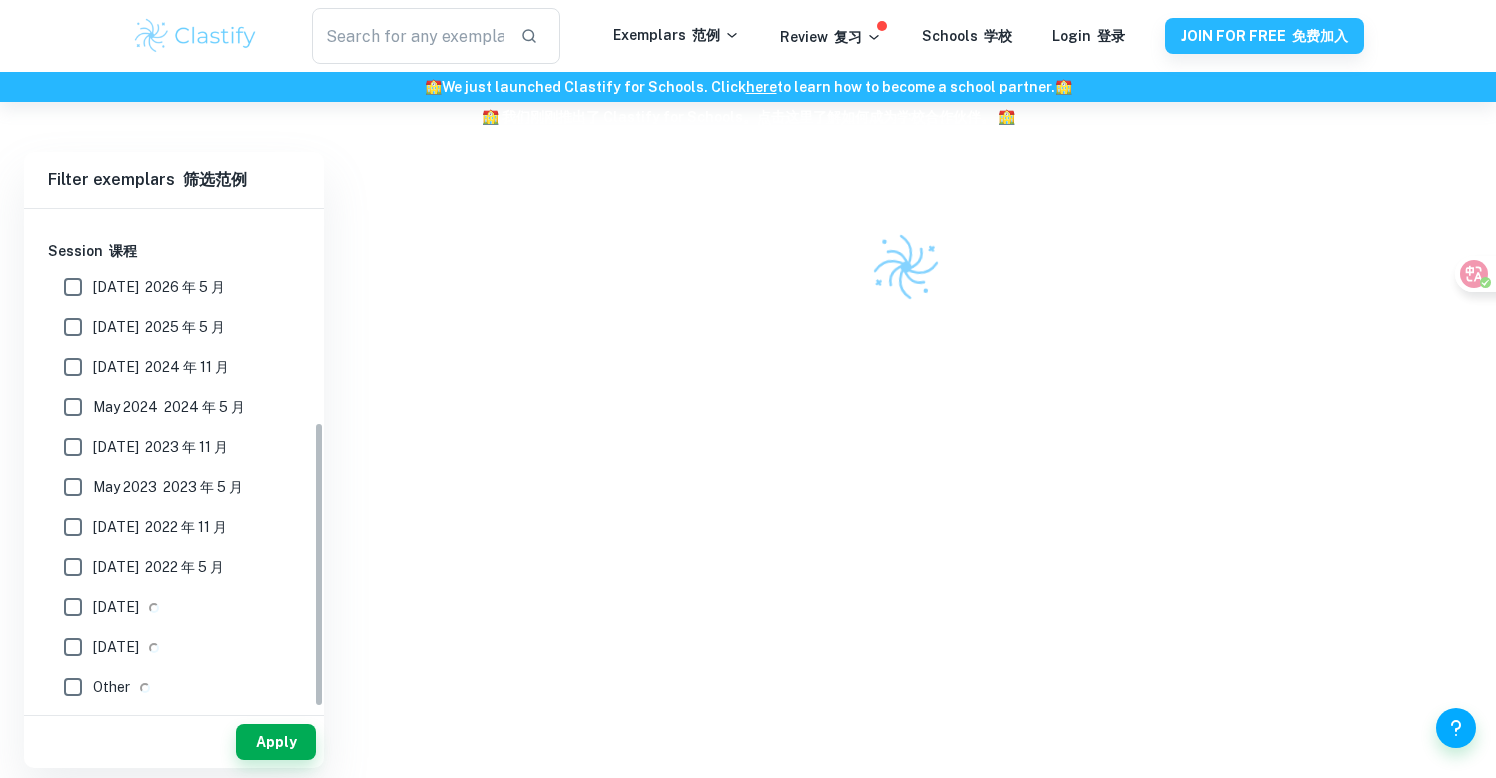 scroll, scrollTop: 102, scrollLeft: 0, axis: vertical 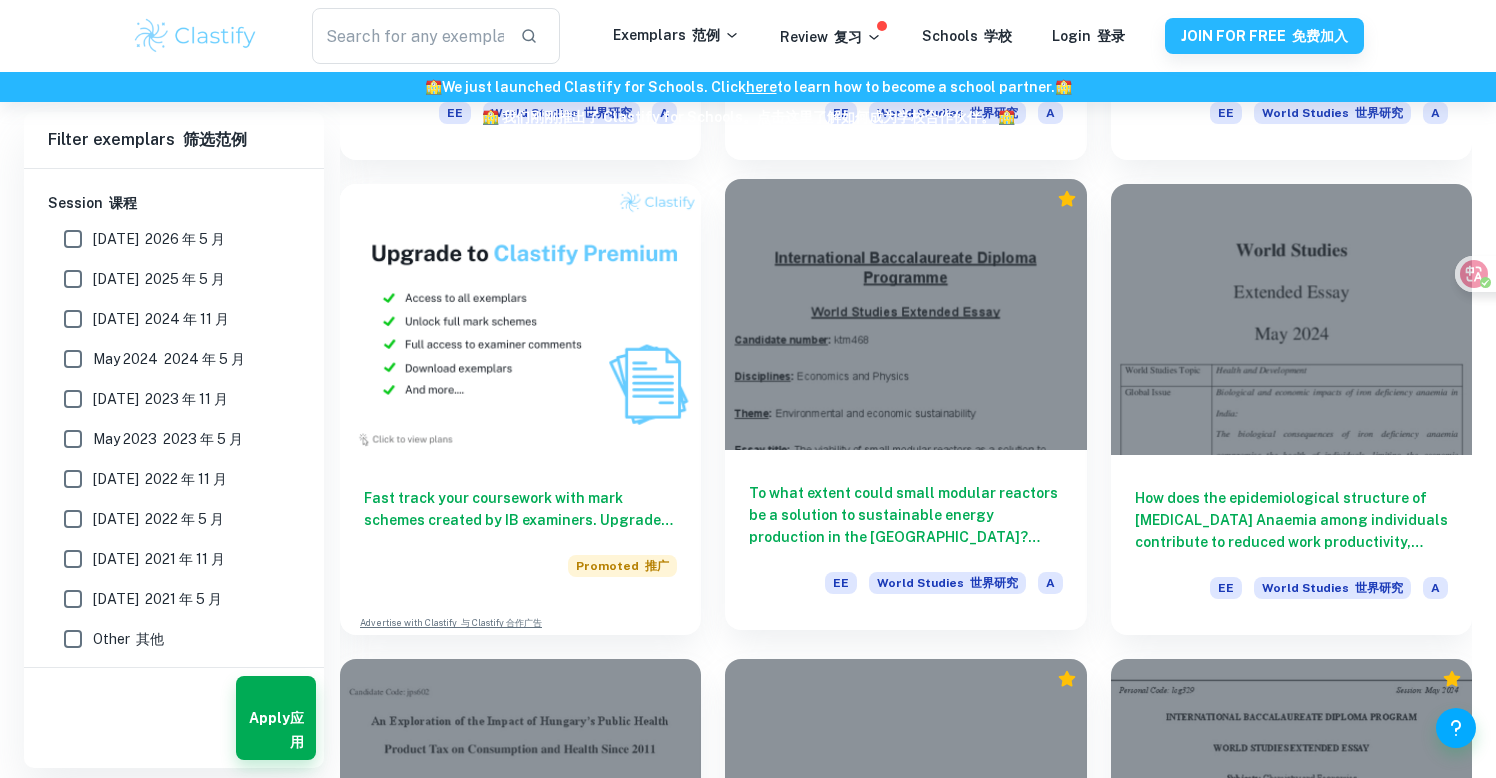 click at bounding box center (905, 314) 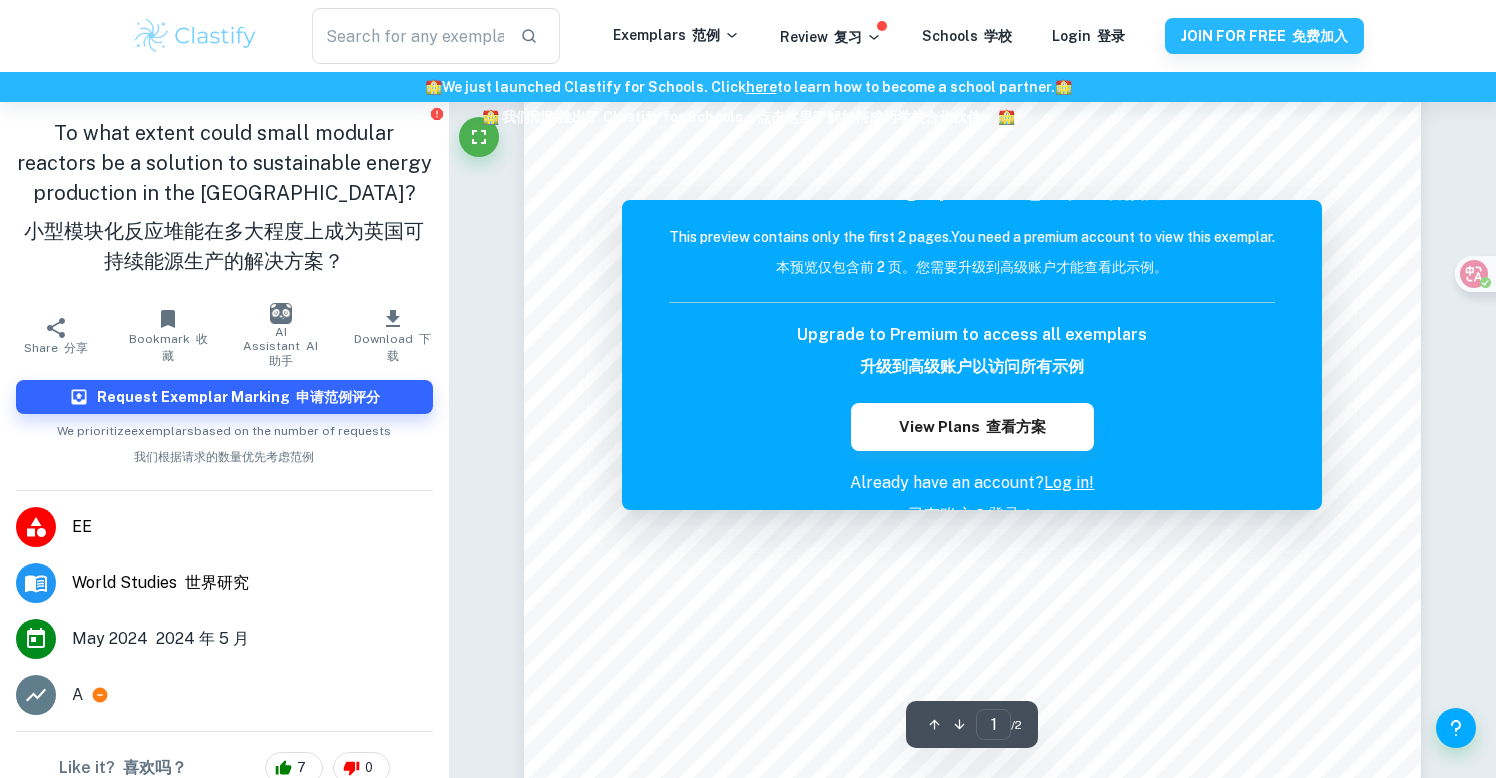 scroll, scrollTop: 0, scrollLeft: 0, axis: both 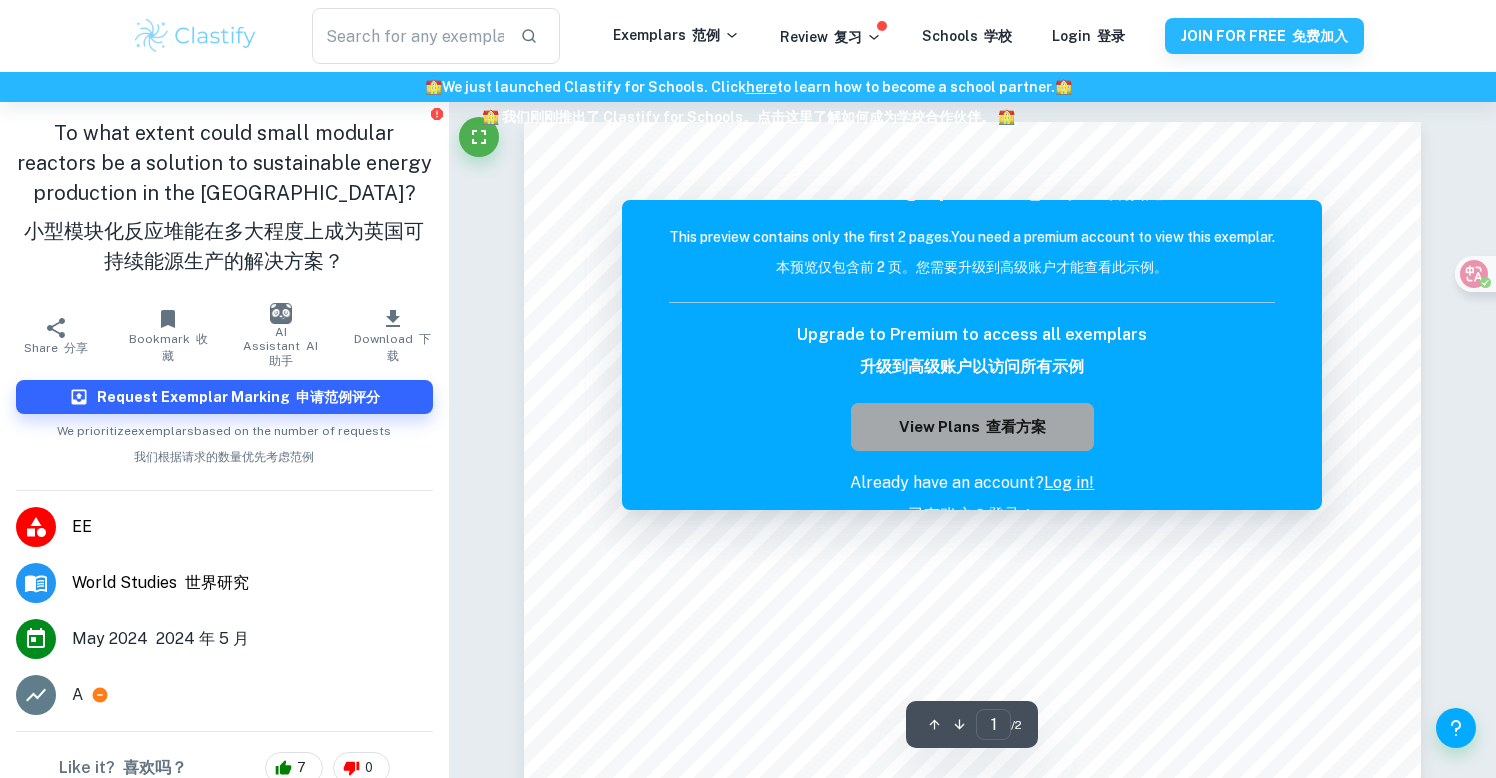 click on "View Plans    查看方案" at bounding box center (972, 427) 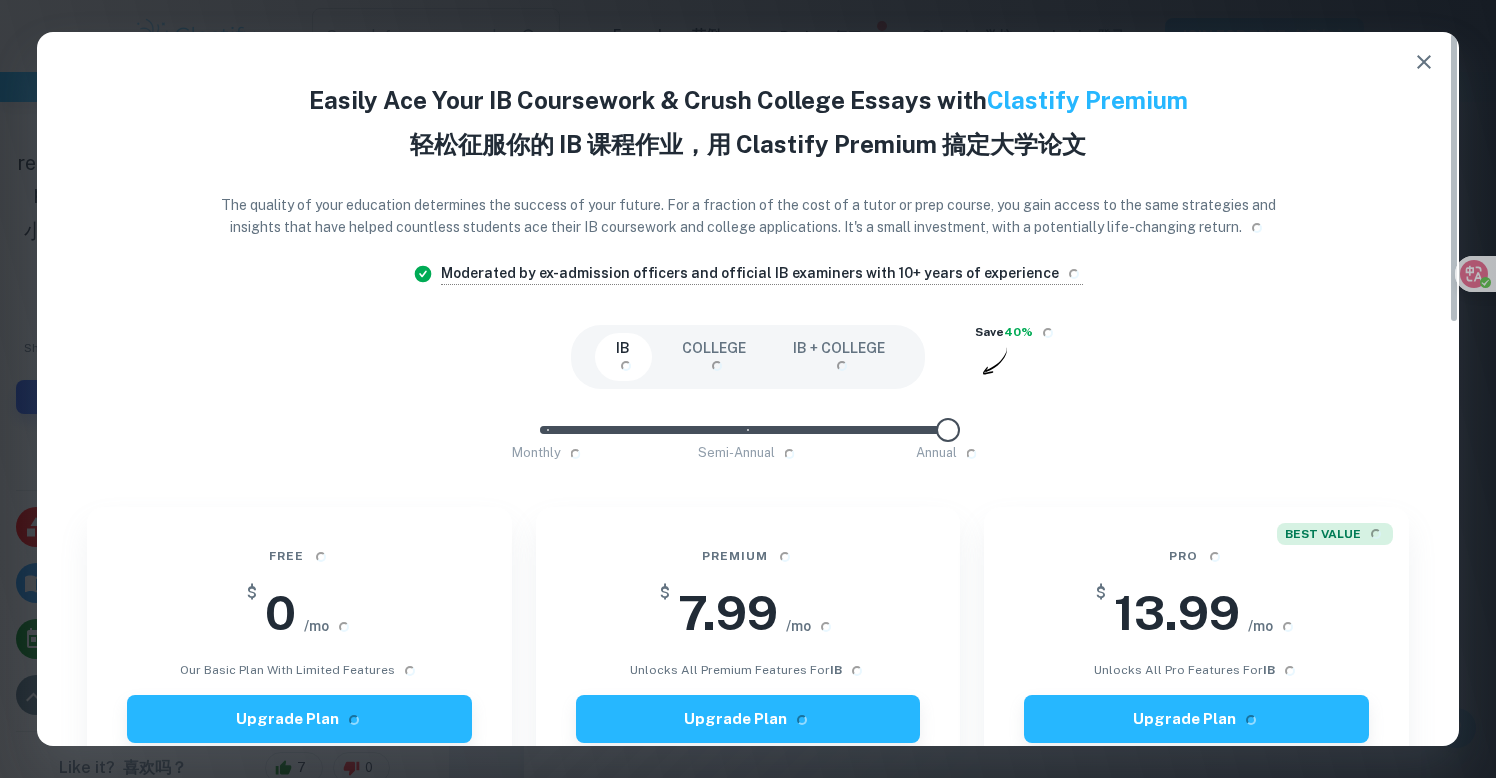 scroll, scrollTop: 82, scrollLeft: 0, axis: vertical 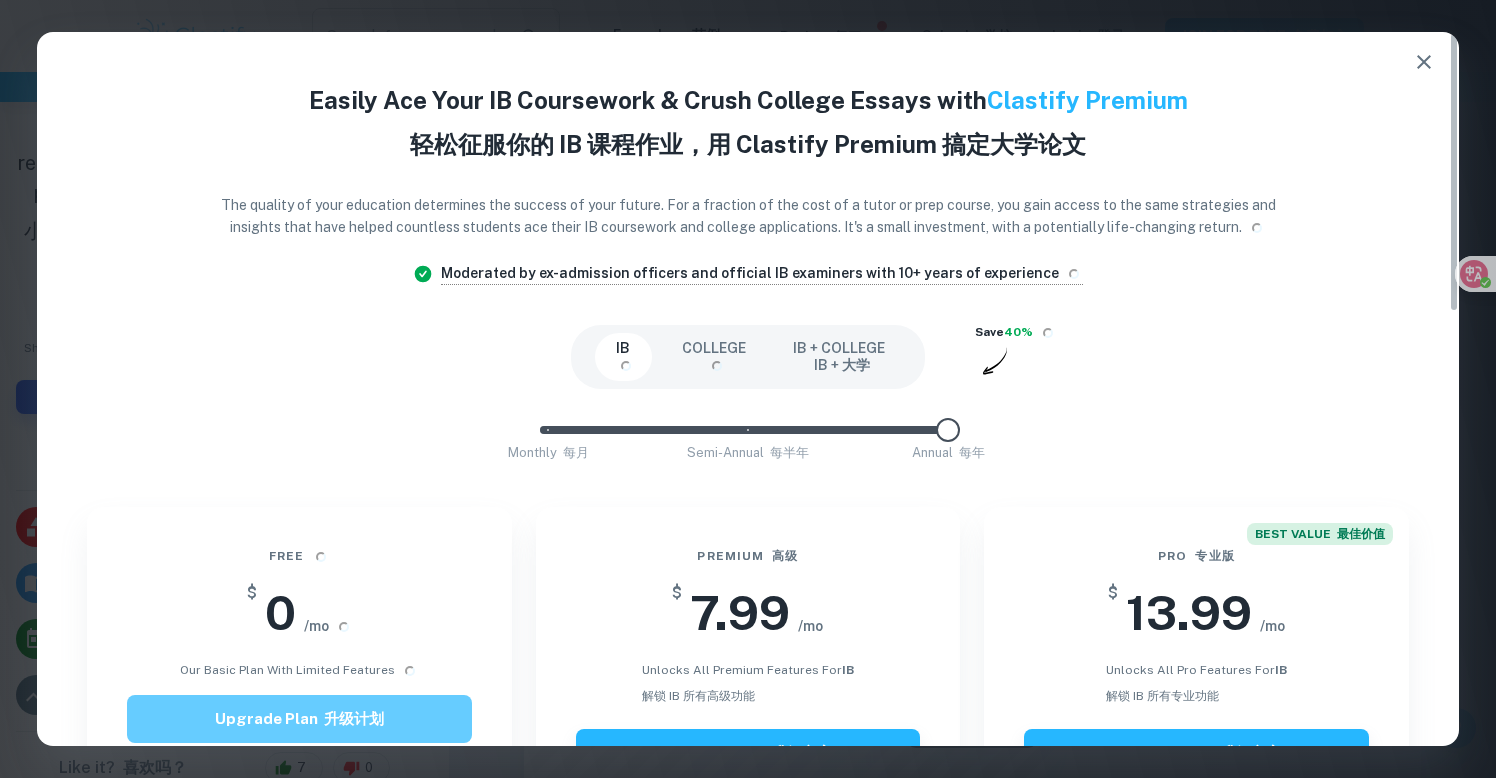 click on "Upgrade Plan    升级计划" at bounding box center (299, 719) 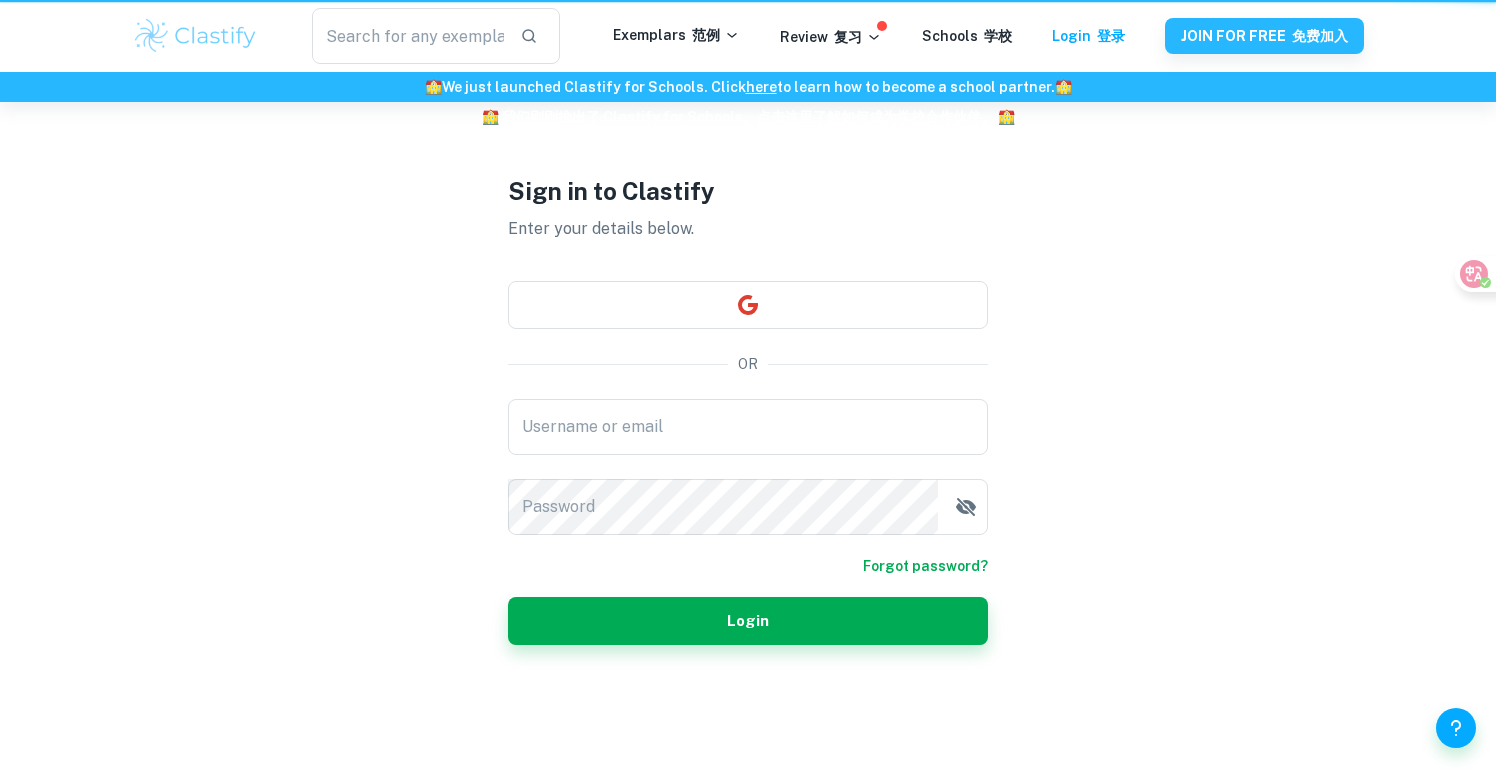scroll, scrollTop: 0, scrollLeft: 0, axis: both 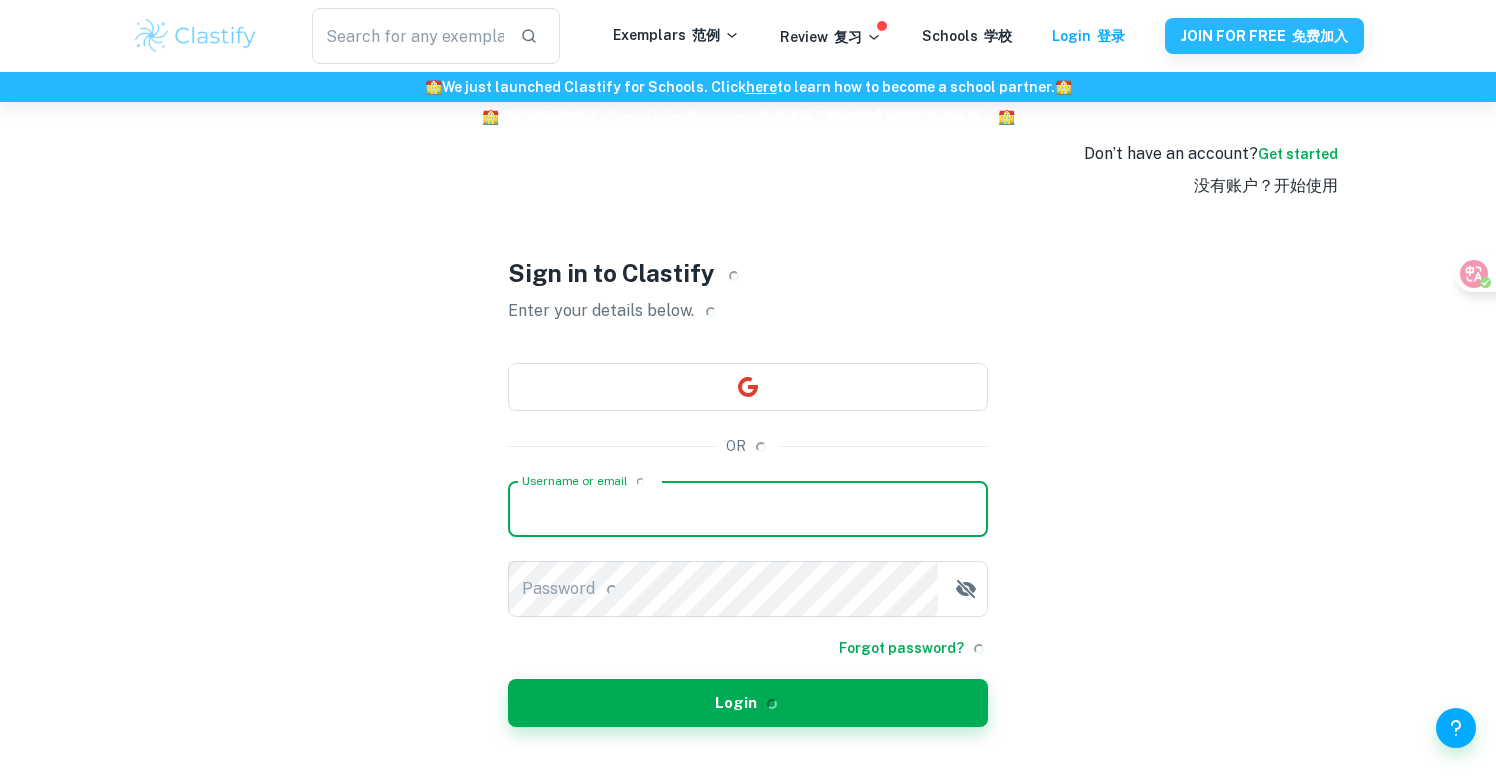 click on "Username or email" at bounding box center [748, 509] 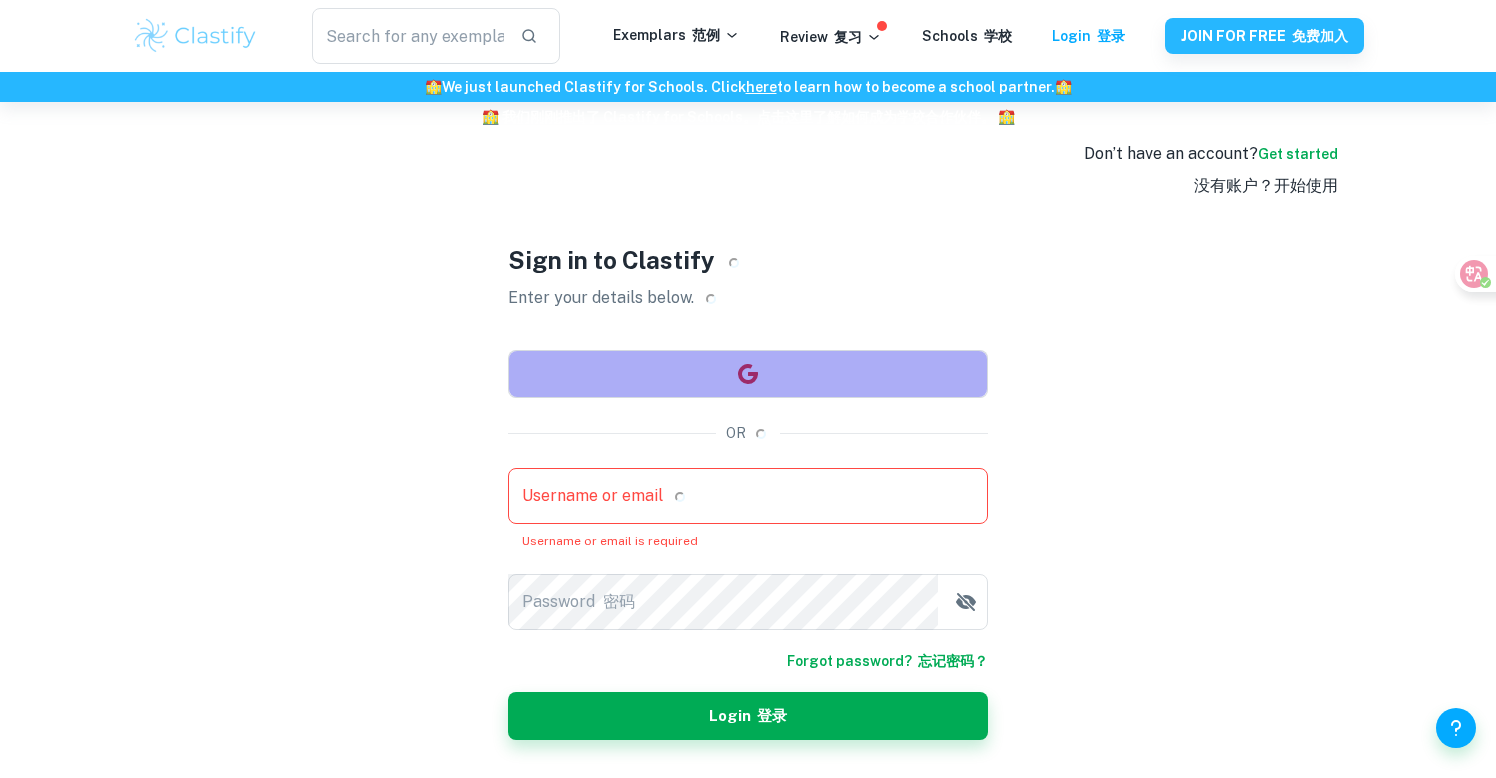 click at bounding box center (748, 374) 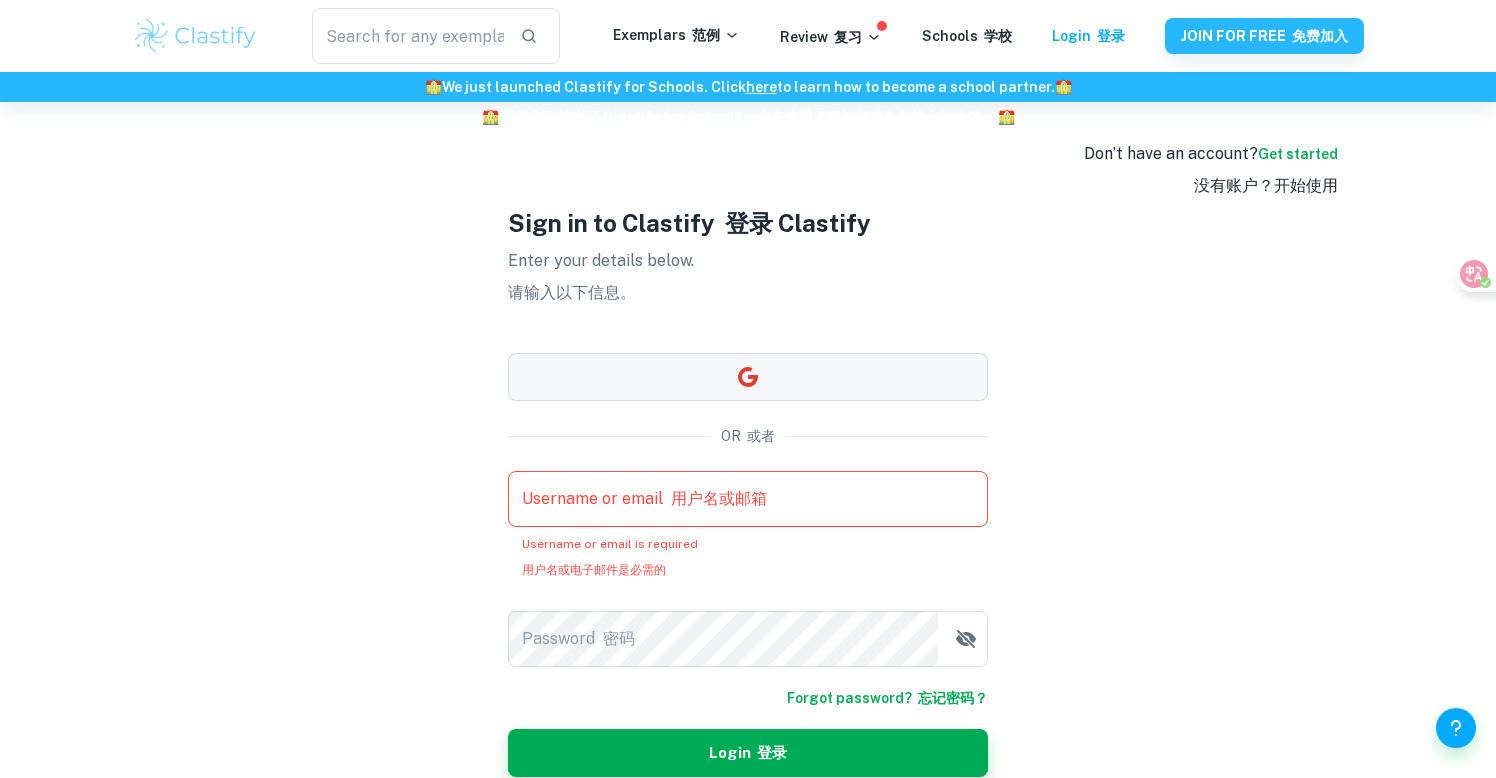 click at bounding box center [748, 377] 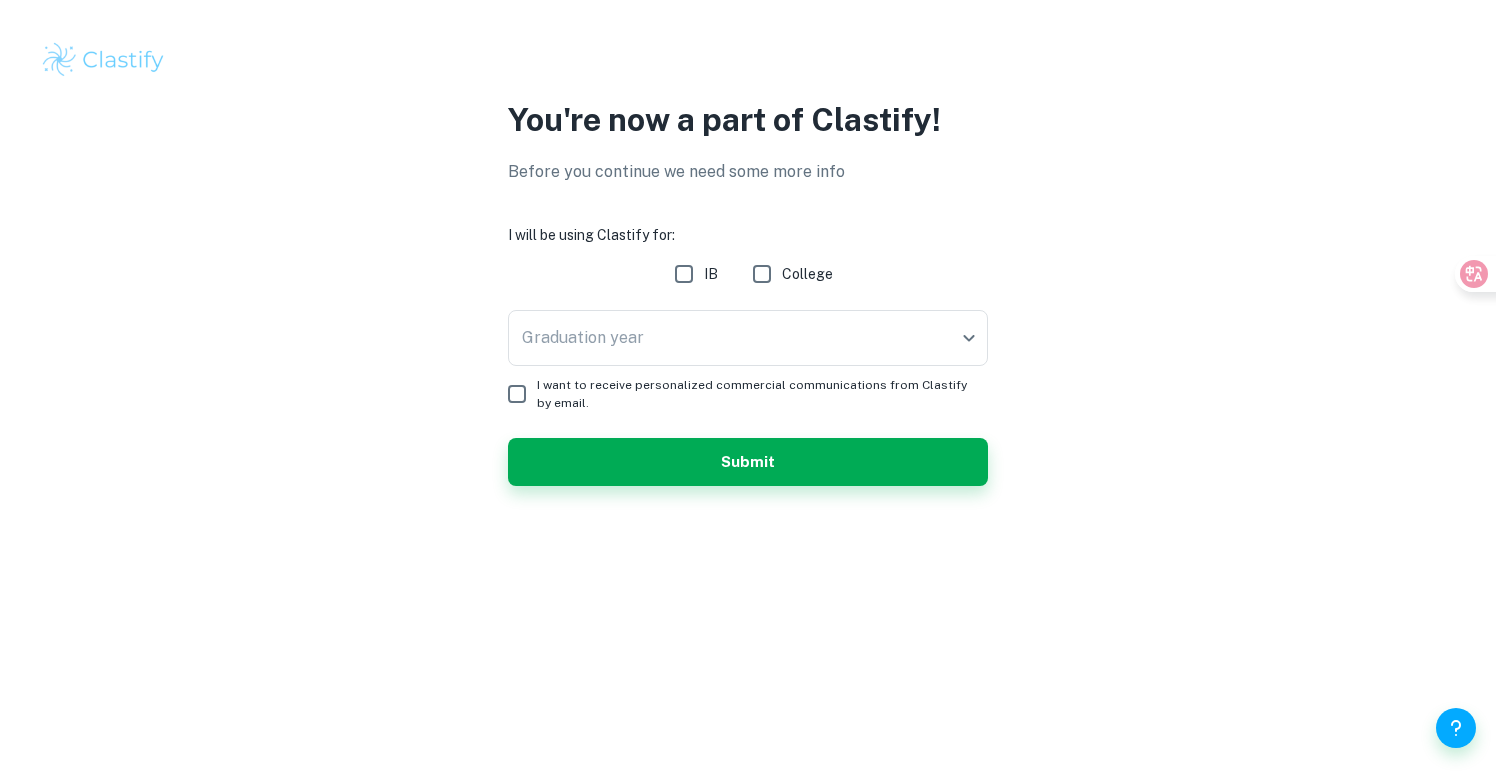 scroll, scrollTop: 0, scrollLeft: 0, axis: both 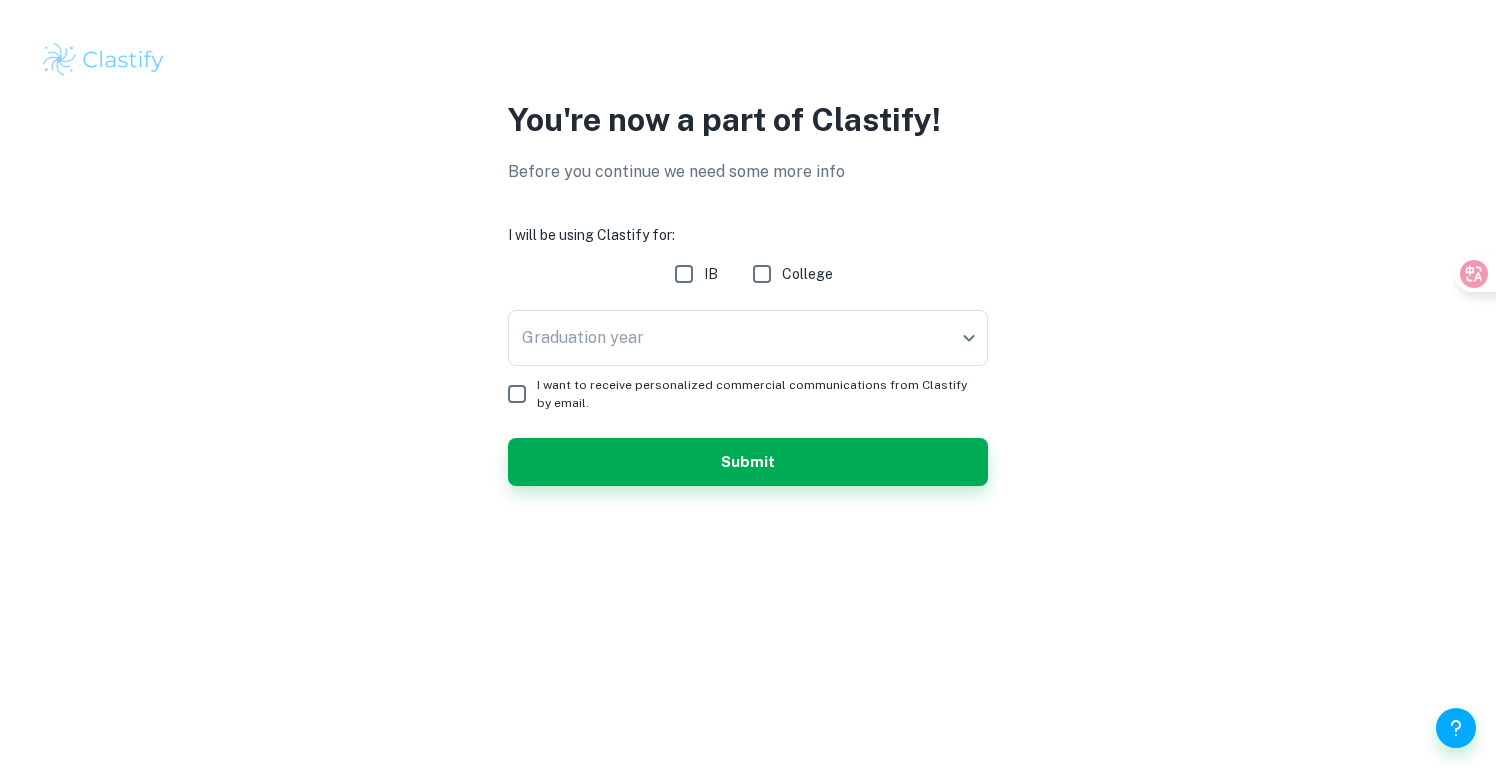 click on "IB" at bounding box center (691, 274) 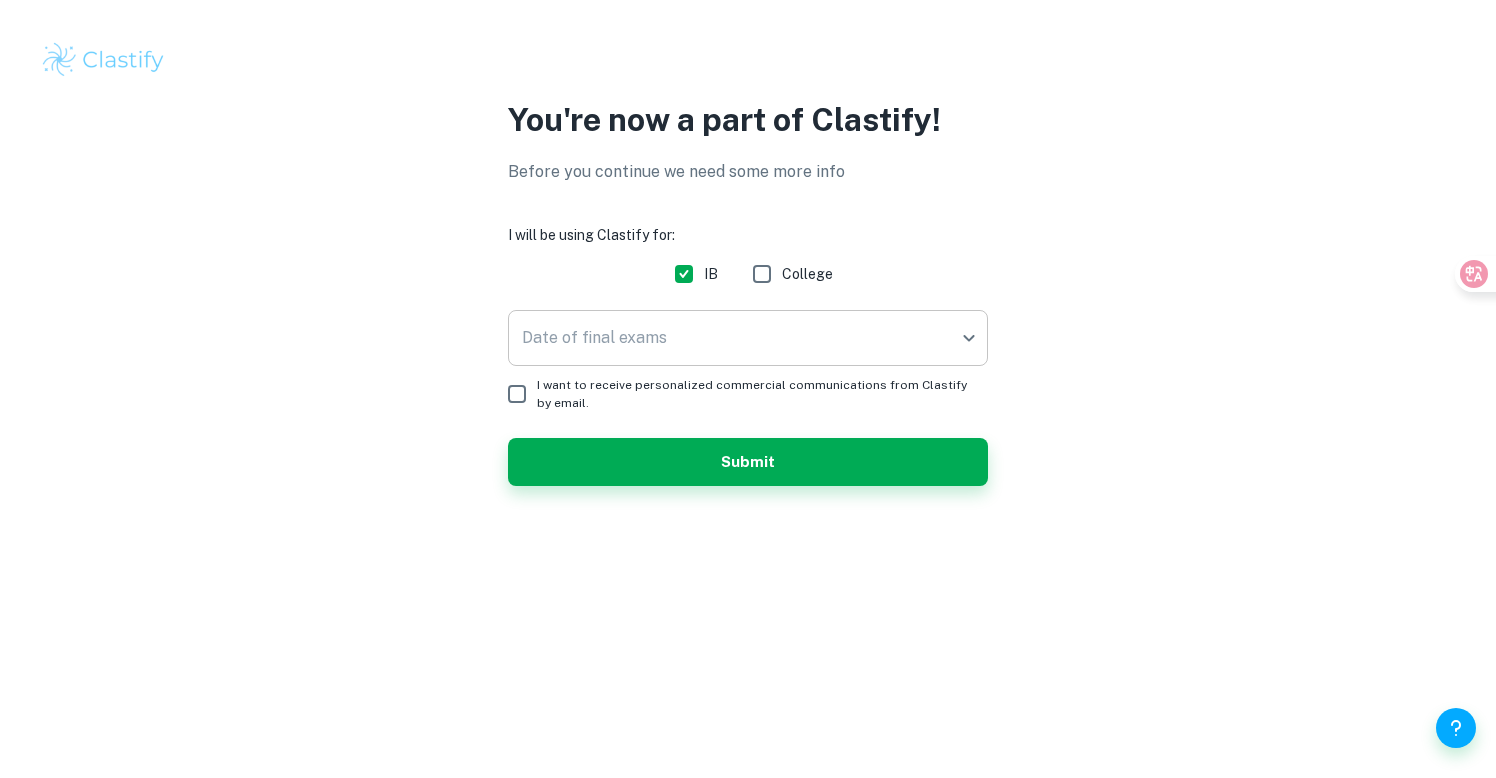 click on "We value your privacy We use cookies to enhance your browsing experience, serve personalised ads or content, and analyse our traffic. By clicking "Accept All", you consent to our use of cookies.   Cookie Policy Customise   Reject All   Accept All   Customise Consent Preferences   We use cookies to help you navigate efficiently and perform certain functions. You will find detailed information about all cookies under each consent category below. The cookies that are categorised as "Necessary" are stored on your browser as they are essential for enabling the basic functionalities of the site. ...  Show more For more information on how Google's third-party cookies operate and handle your data, see:   Google Privacy Policy Necessary Always Active Necessary cookies are required to enable the basic features of this site, such as providing secure log-in or adjusting your consent preferences. These cookies do not store any personally identifiable data. Functional Analytics Performance Advertisement Uncategorised" at bounding box center (748, 389) 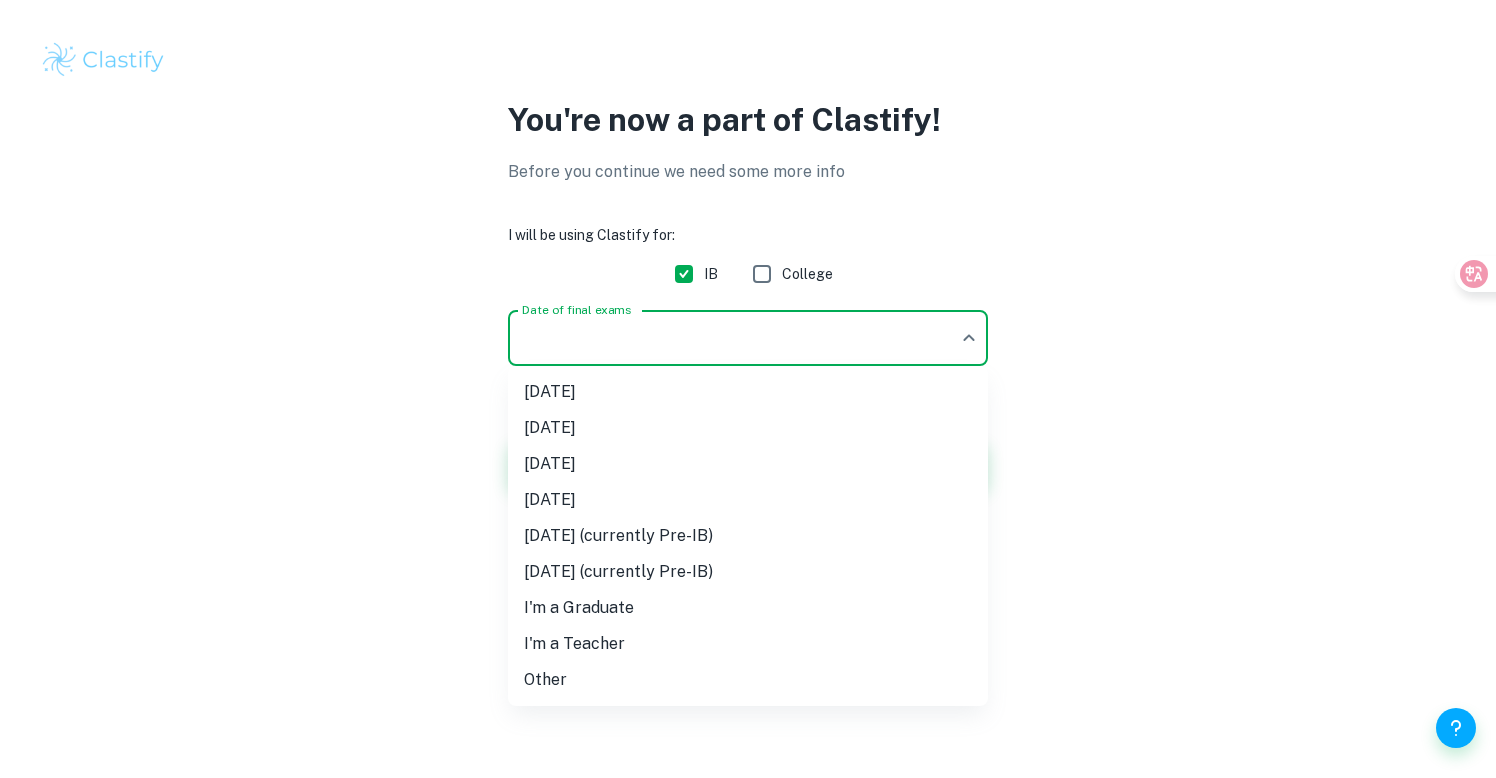 drag, startPoint x: 650, startPoint y: 385, endPoint x: 653, endPoint y: 460, distance: 75.059975 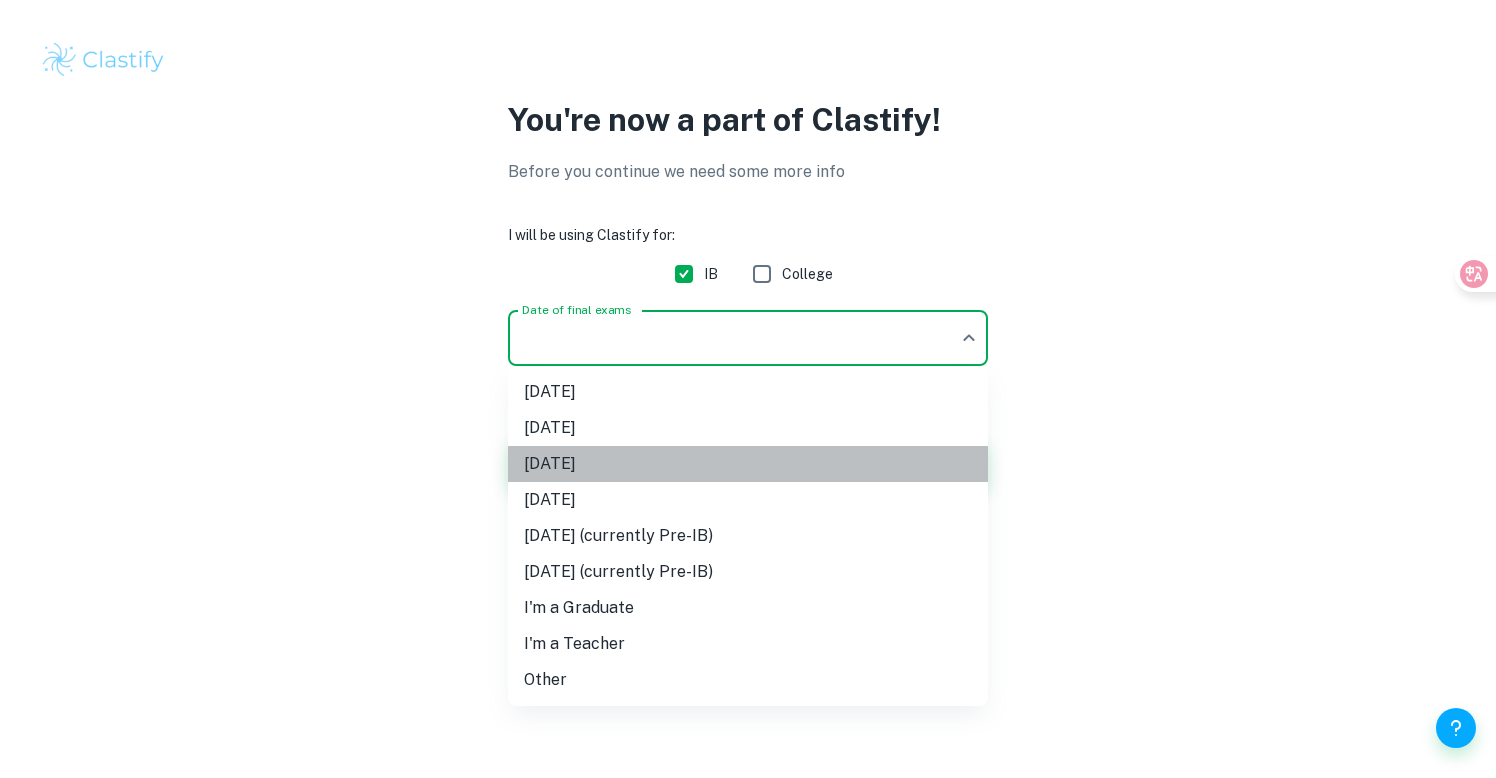 click on "[DATE]" at bounding box center [748, 464] 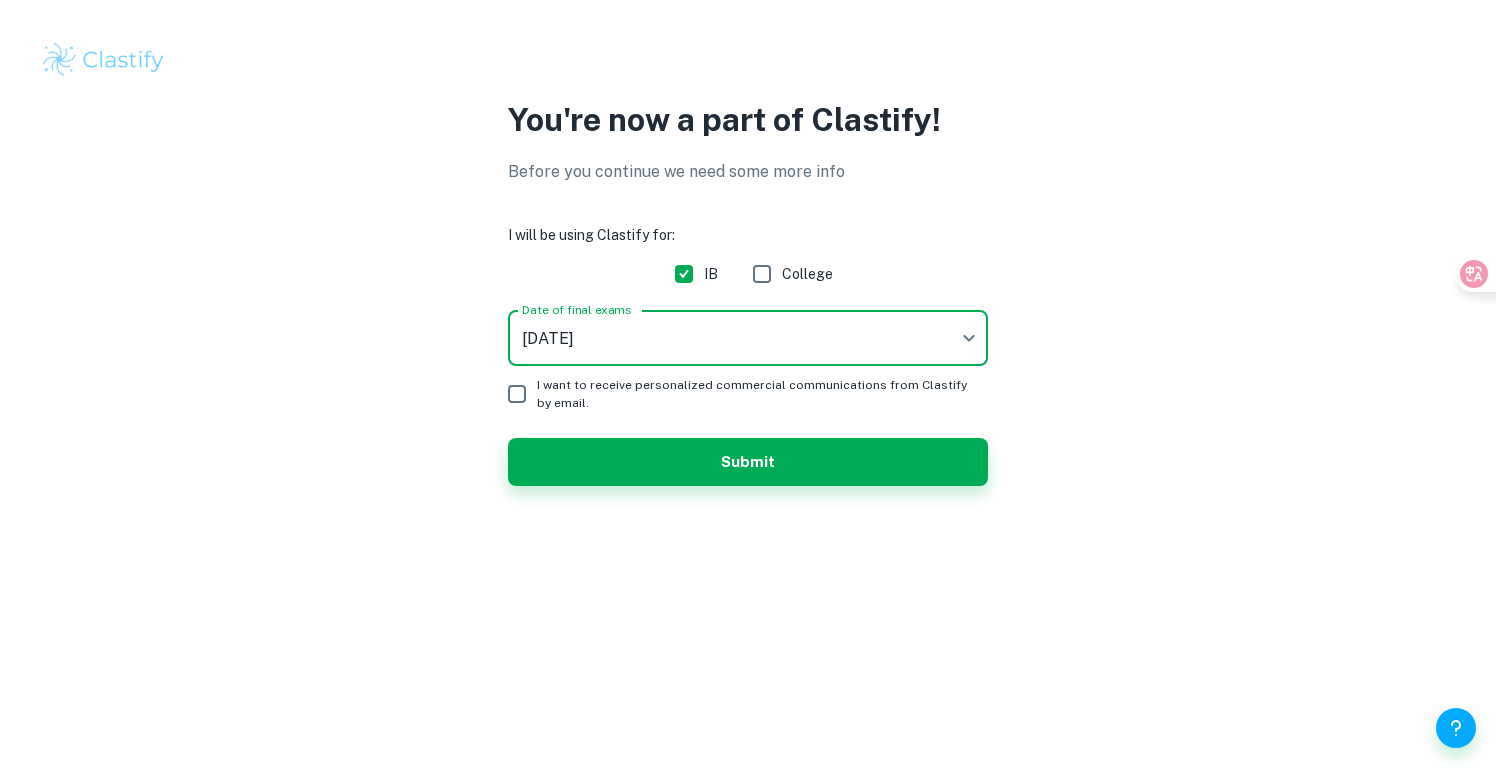 click on "I want to receive personalized commercial communications from Clastify by email." at bounding box center [754, 394] 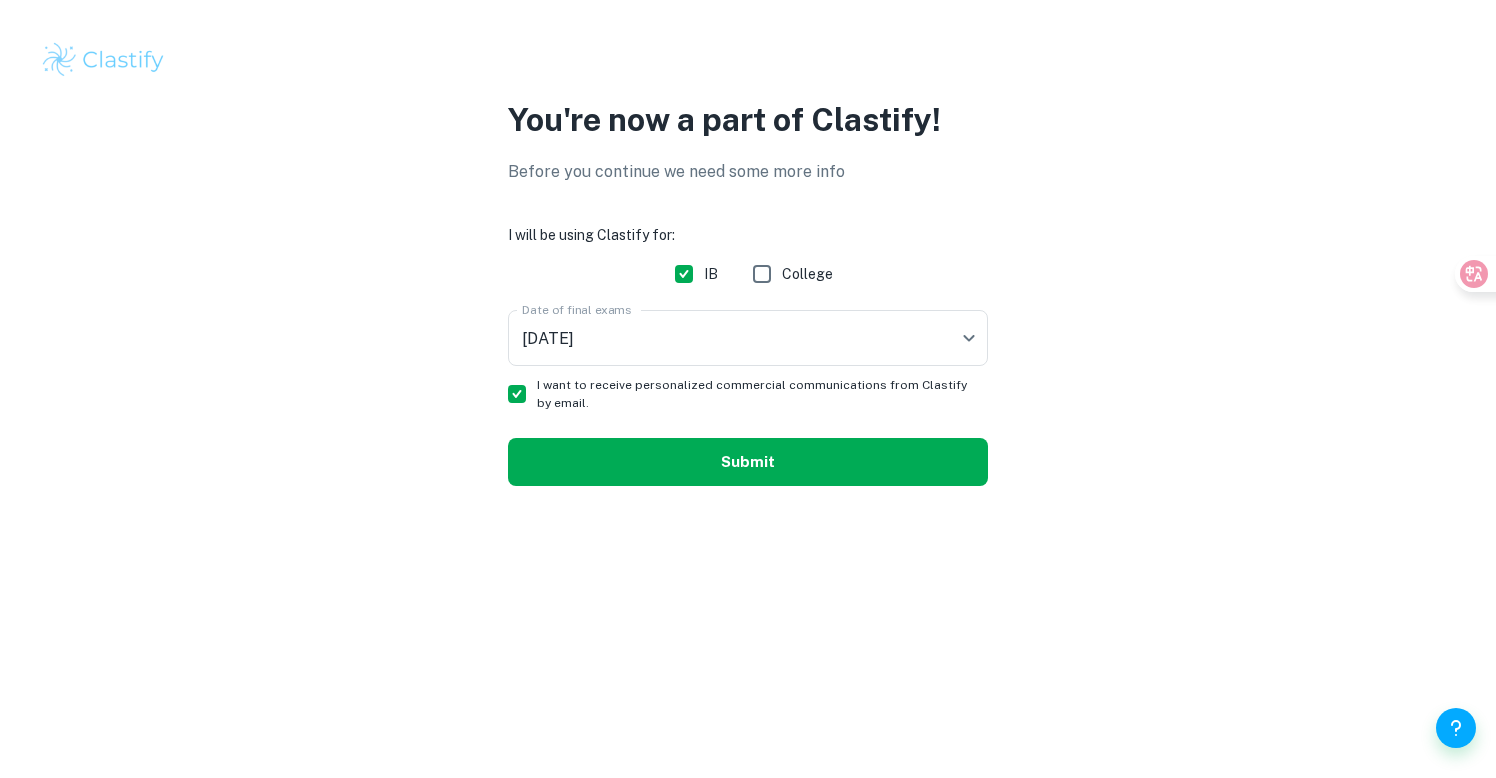 click on "Submit" at bounding box center [748, 462] 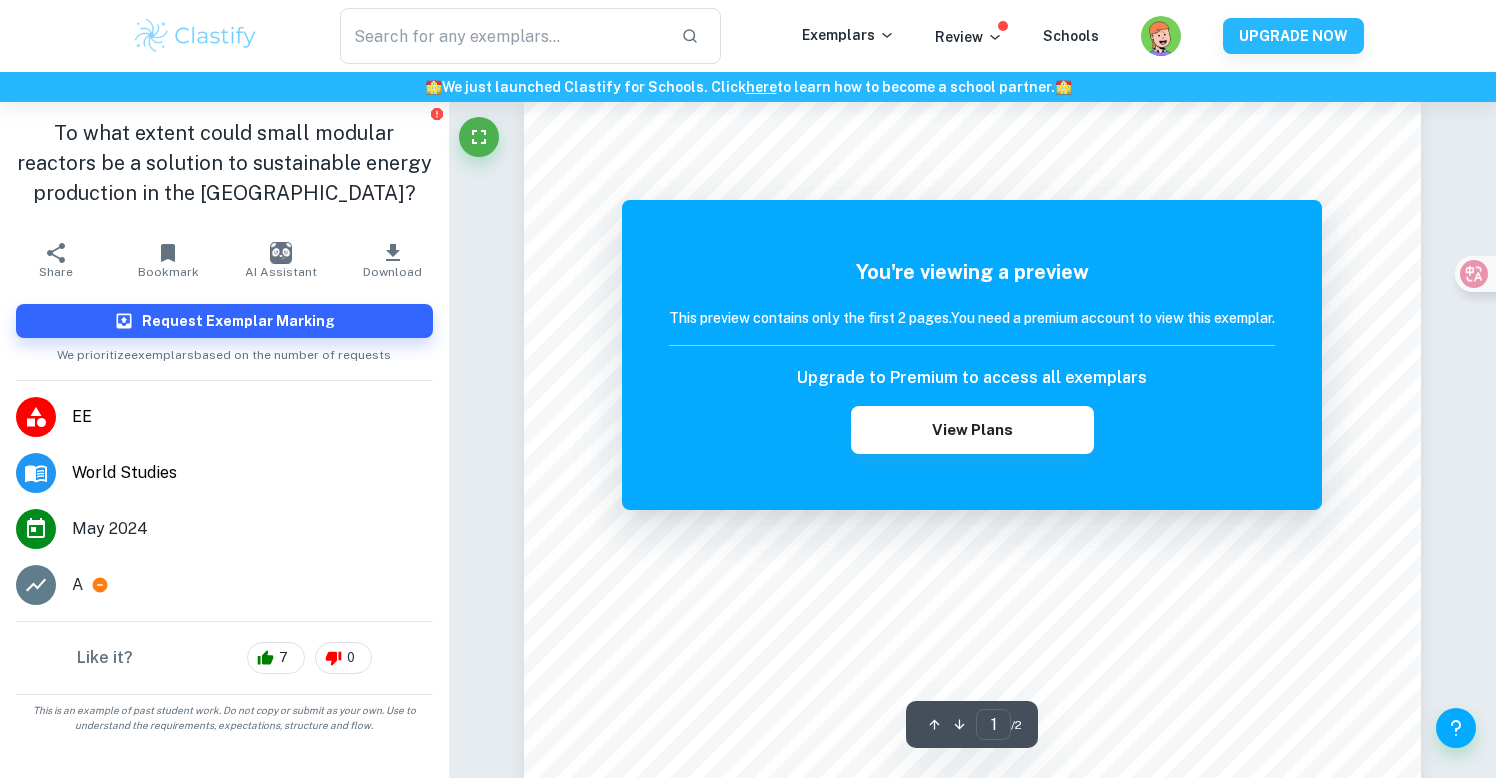 scroll, scrollTop: 0, scrollLeft: 0, axis: both 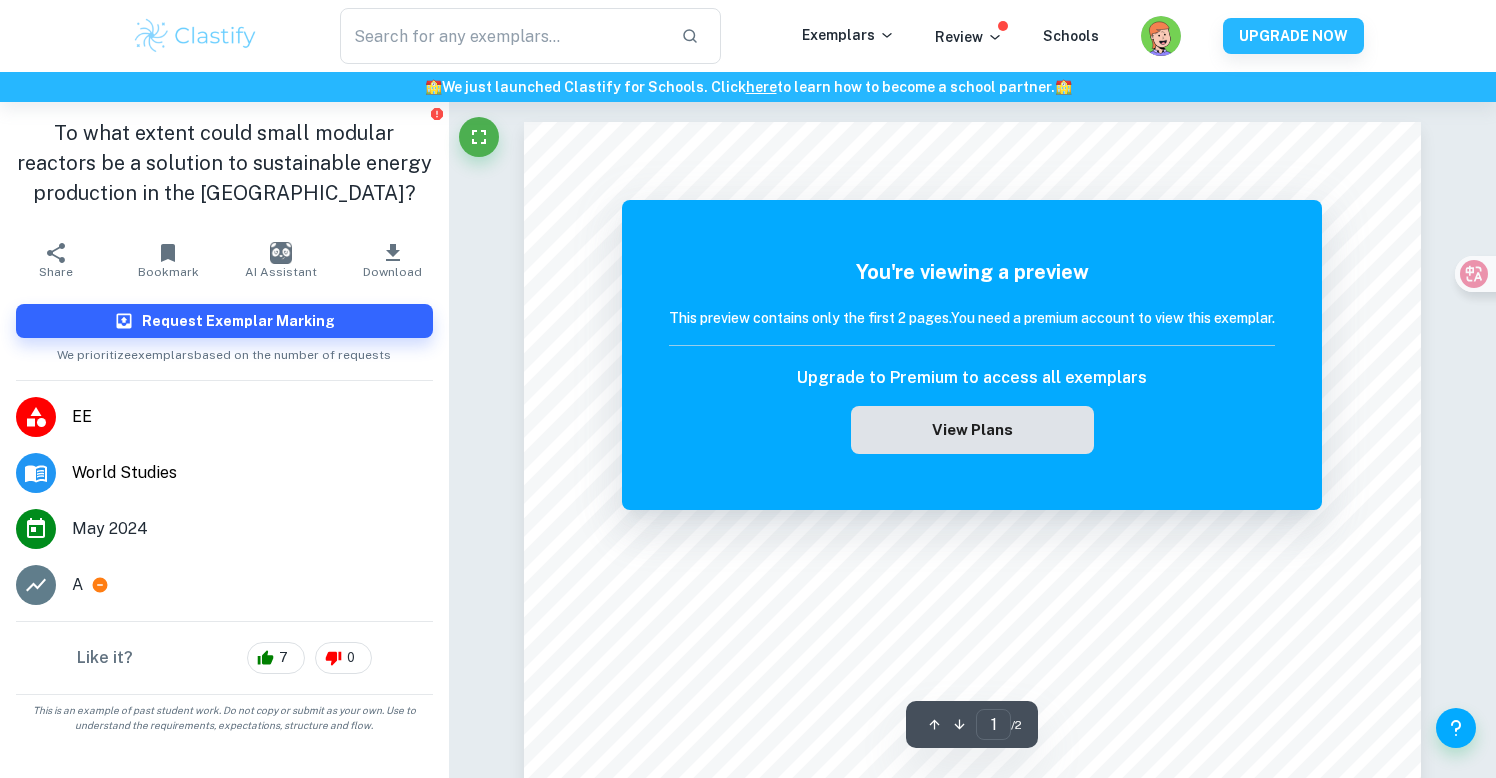 click on "View Plans" at bounding box center (972, 430) 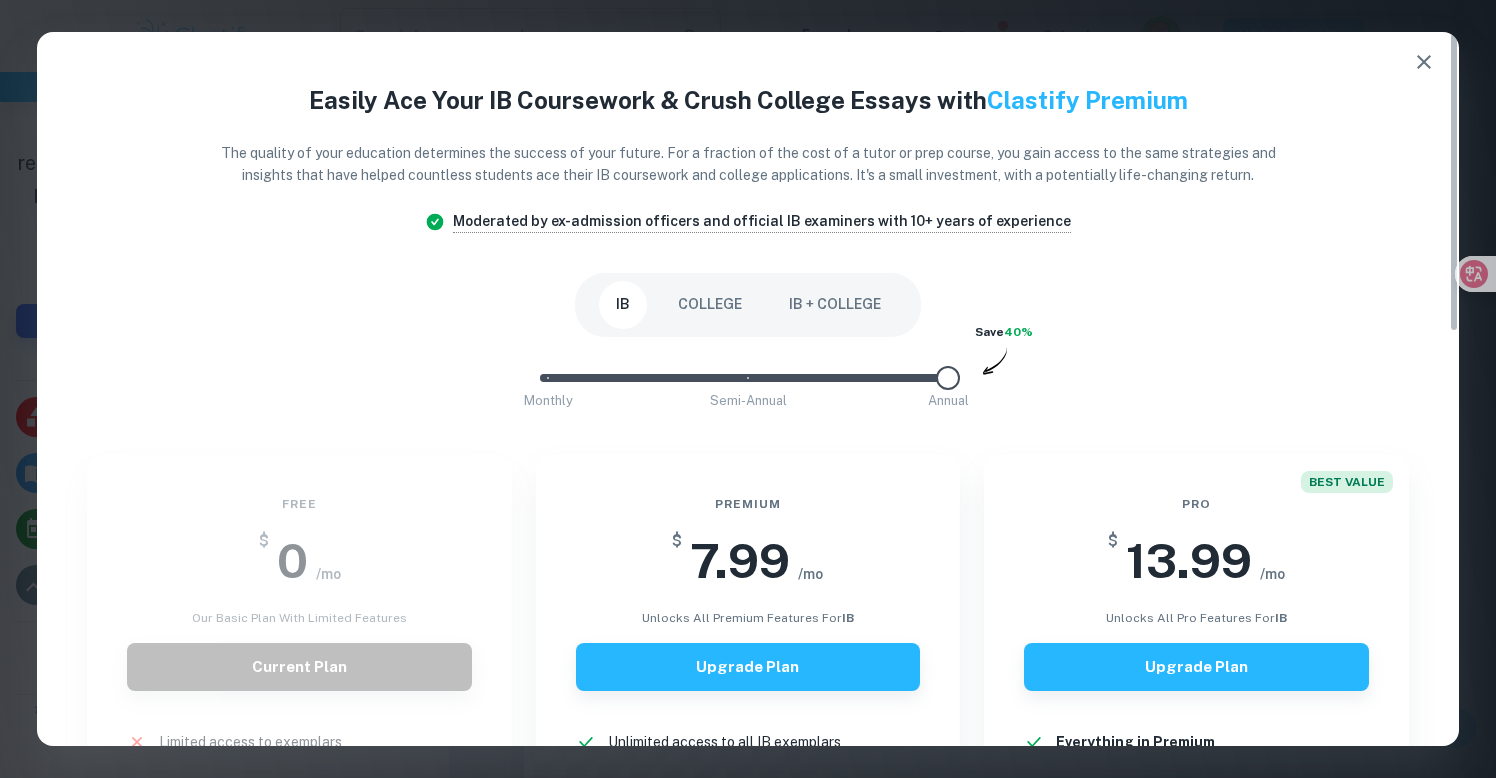 click on "COLLEGE" at bounding box center [710, 305] 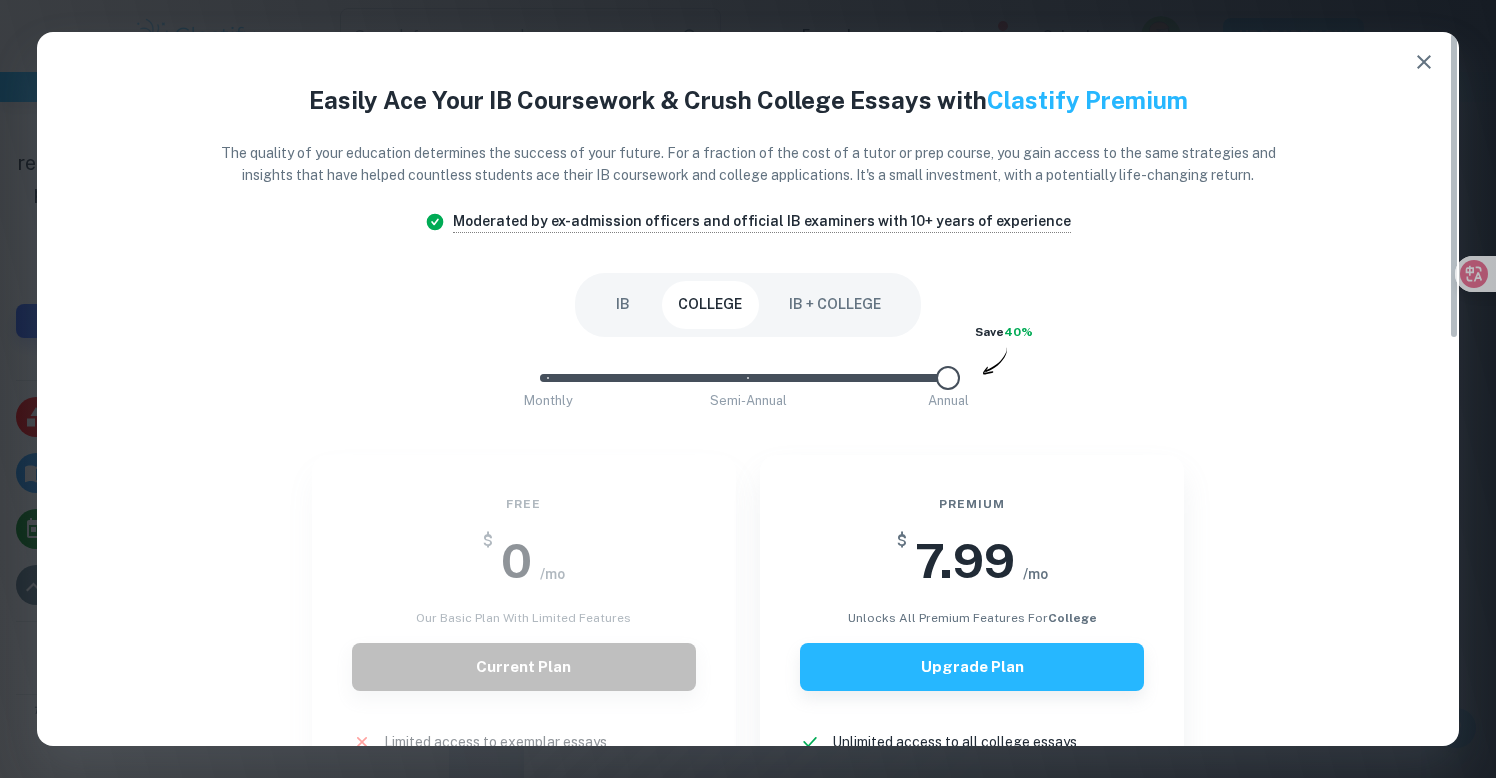 click on "IB + COLLEGE" at bounding box center (835, 305) 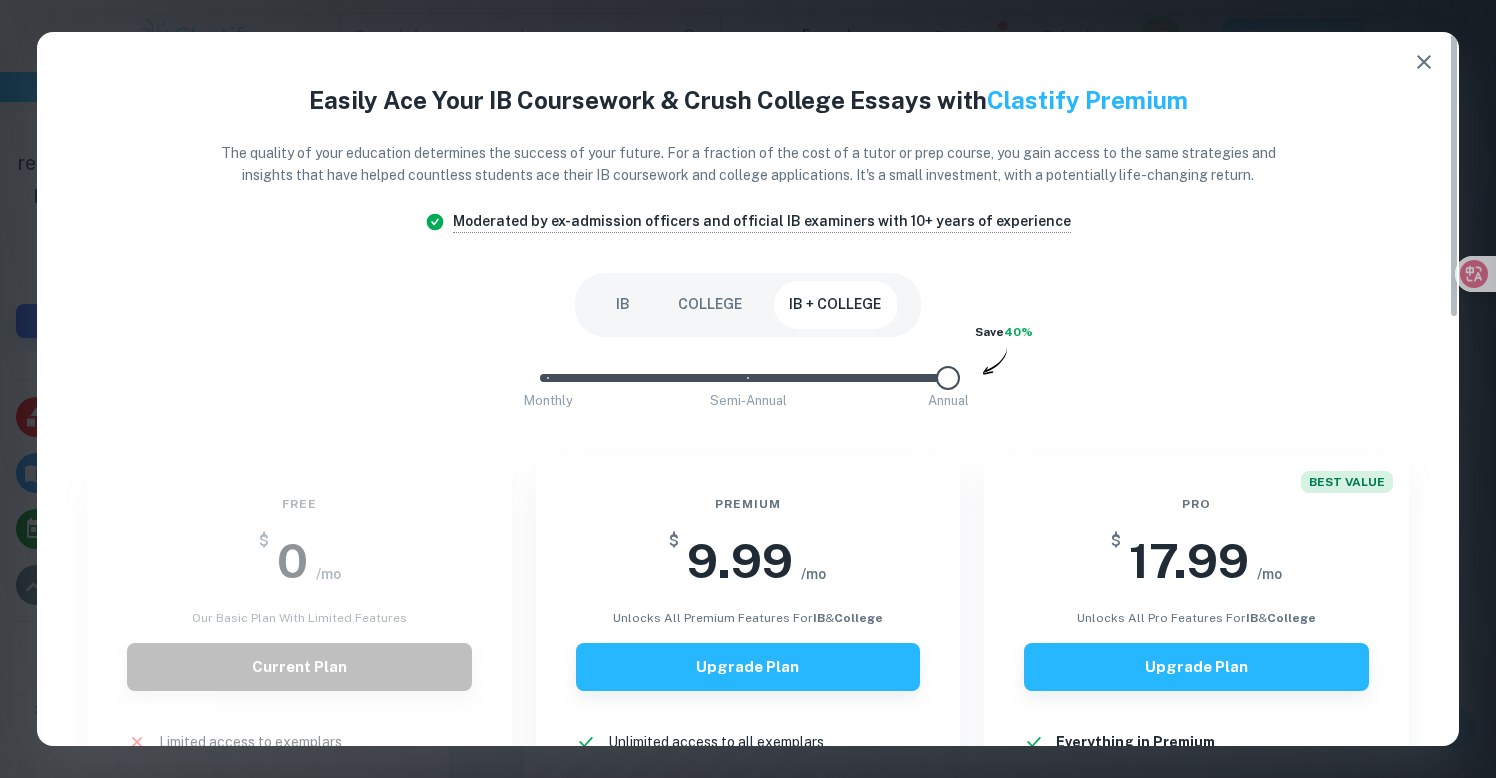 click on "IB" at bounding box center [623, 305] 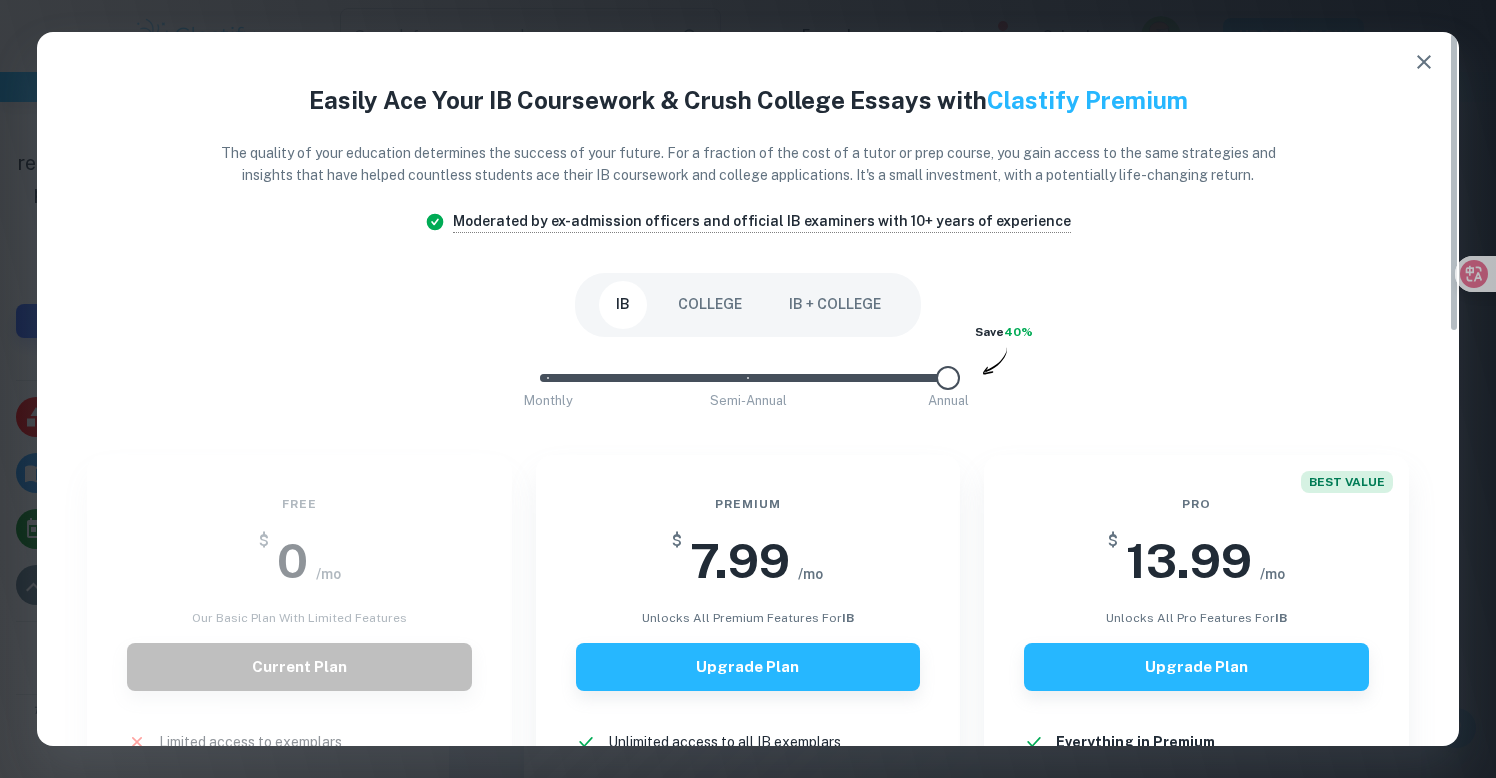type 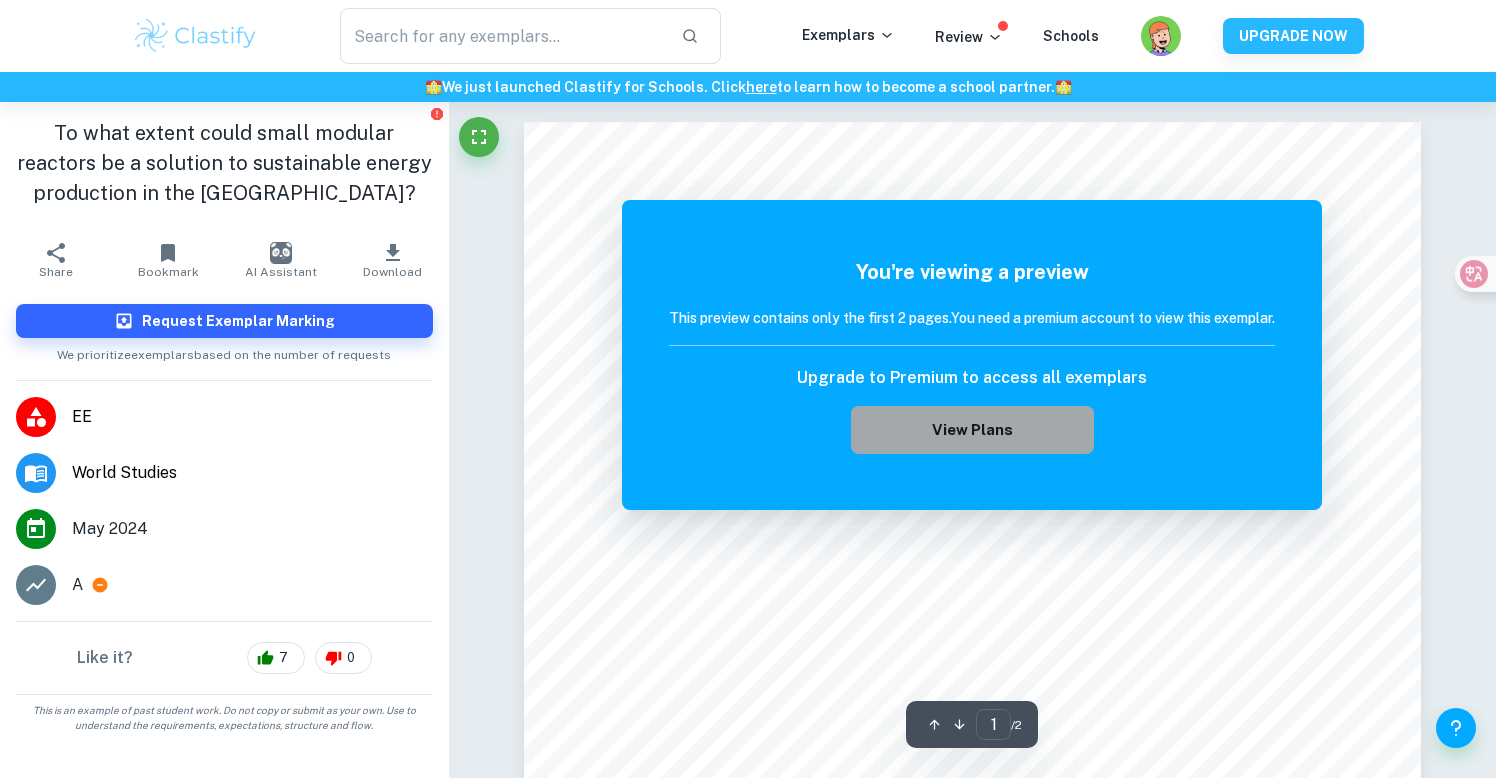 click on "View Plans" at bounding box center [972, 430] 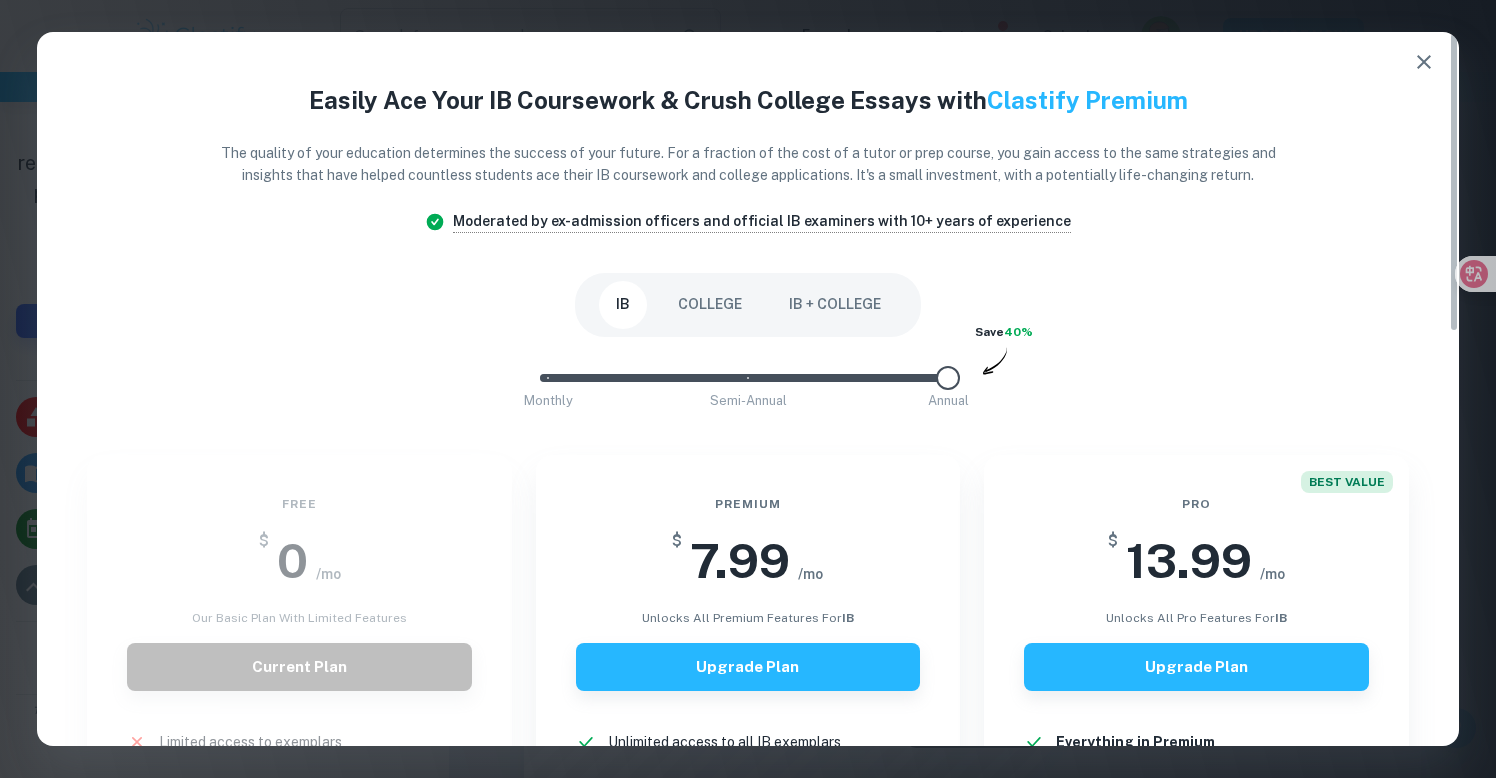 click on "BEST VALUE Pro $ 13.99 /mo unlocks all pro features for  IB Upgrade Plan Everything in Premium New! Unlimited Clai messages New! 50 AI Reviews each month New!" at bounding box center (1184, 746) 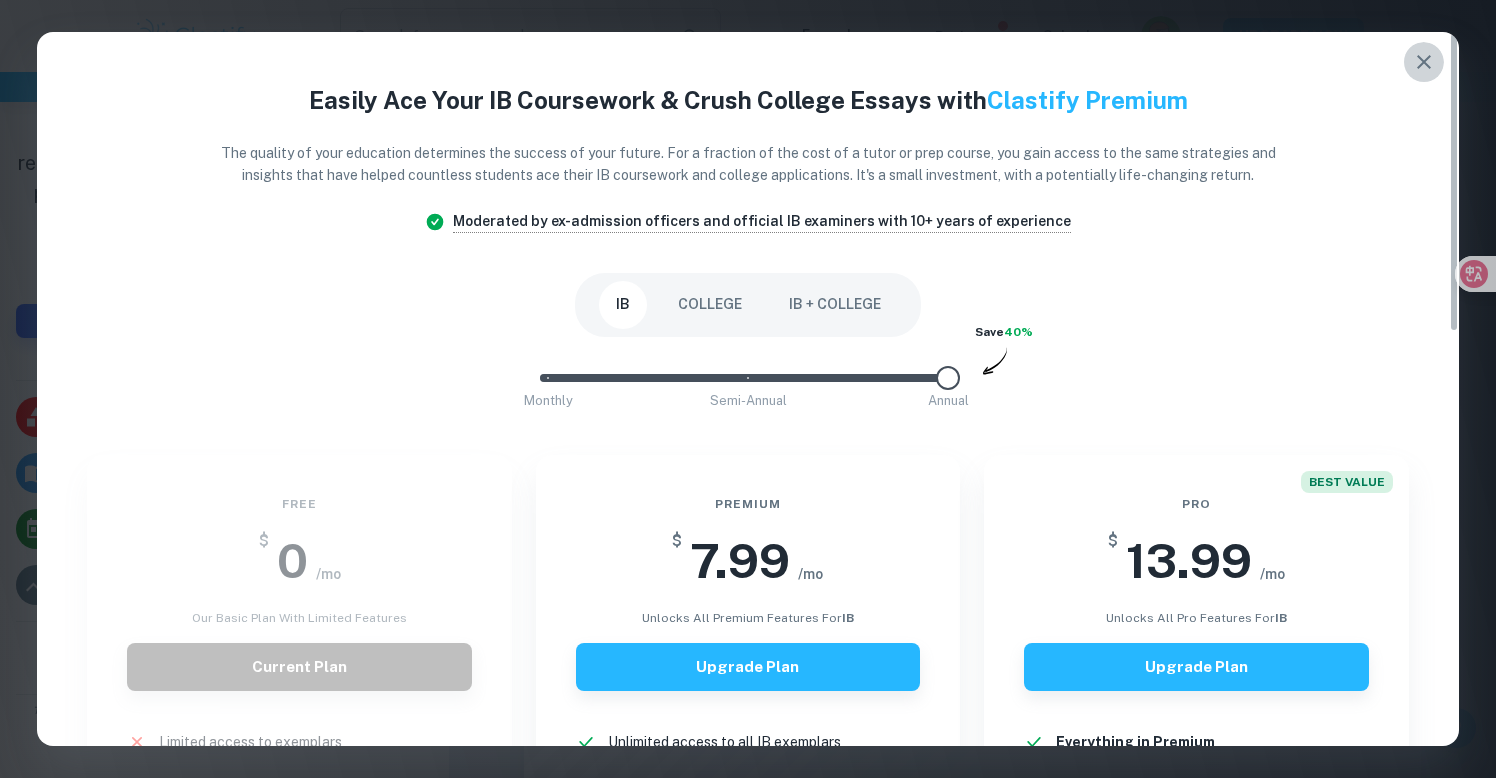 click 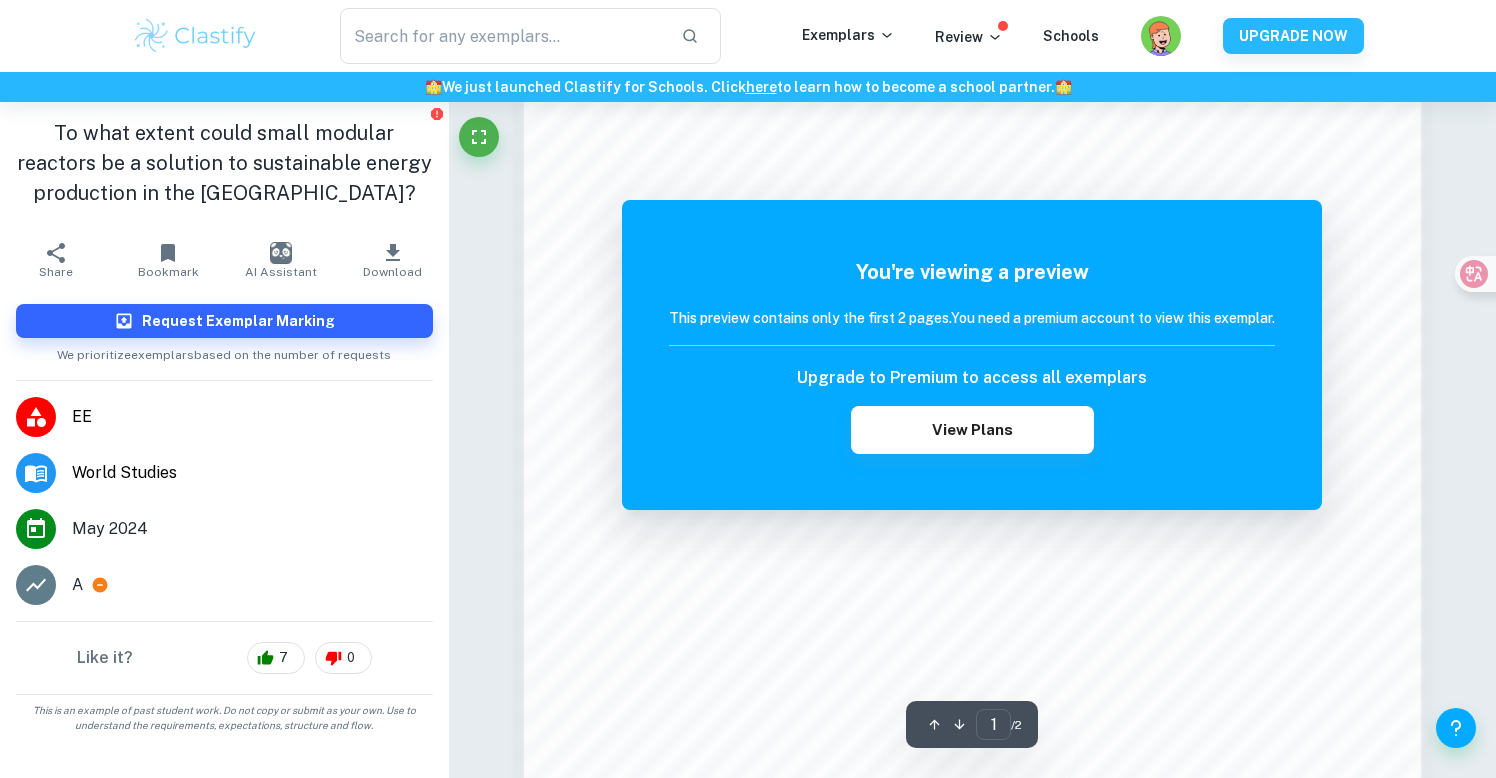 scroll, scrollTop: 1430, scrollLeft: 0, axis: vertical 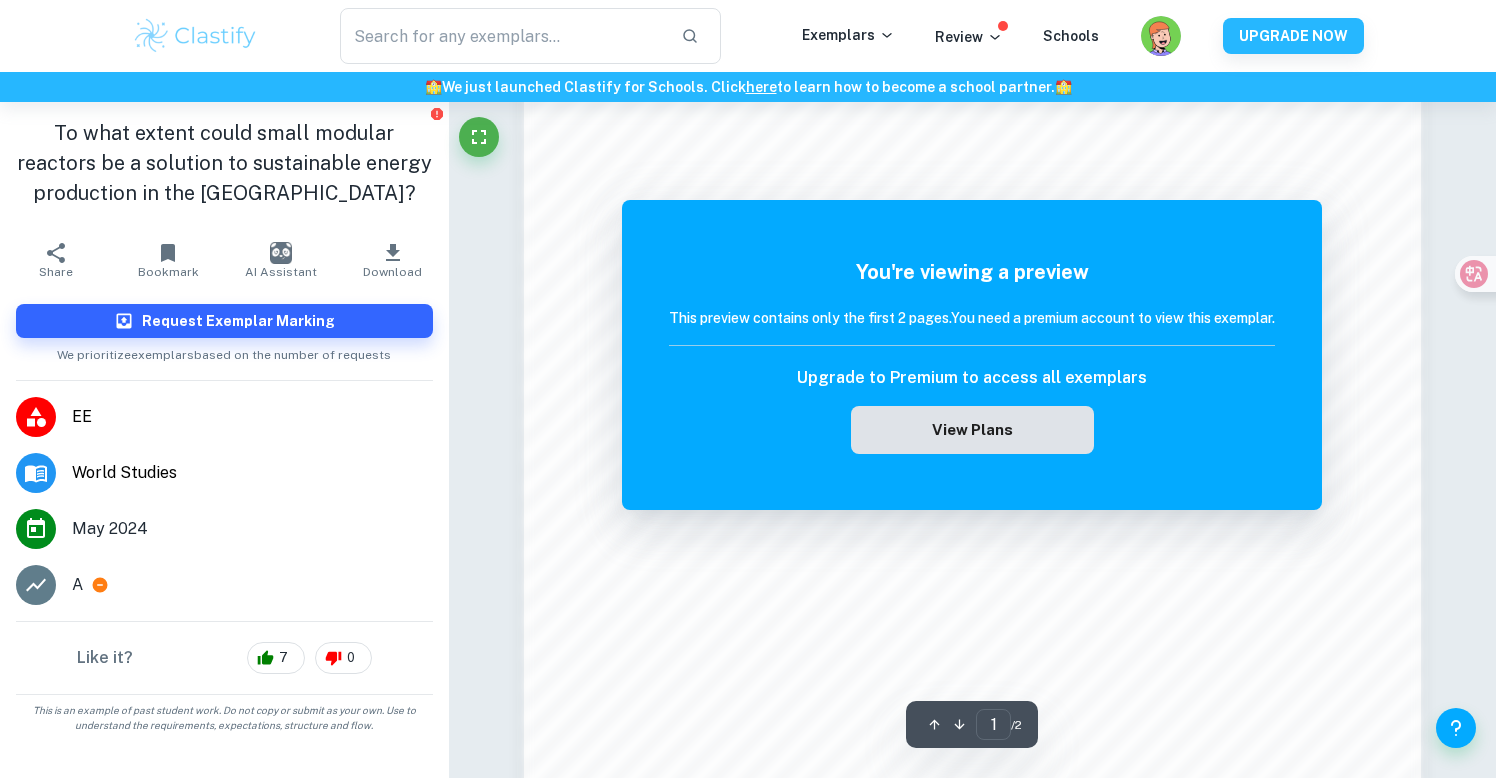click on "View Plans" at bounding box center (972, 430) 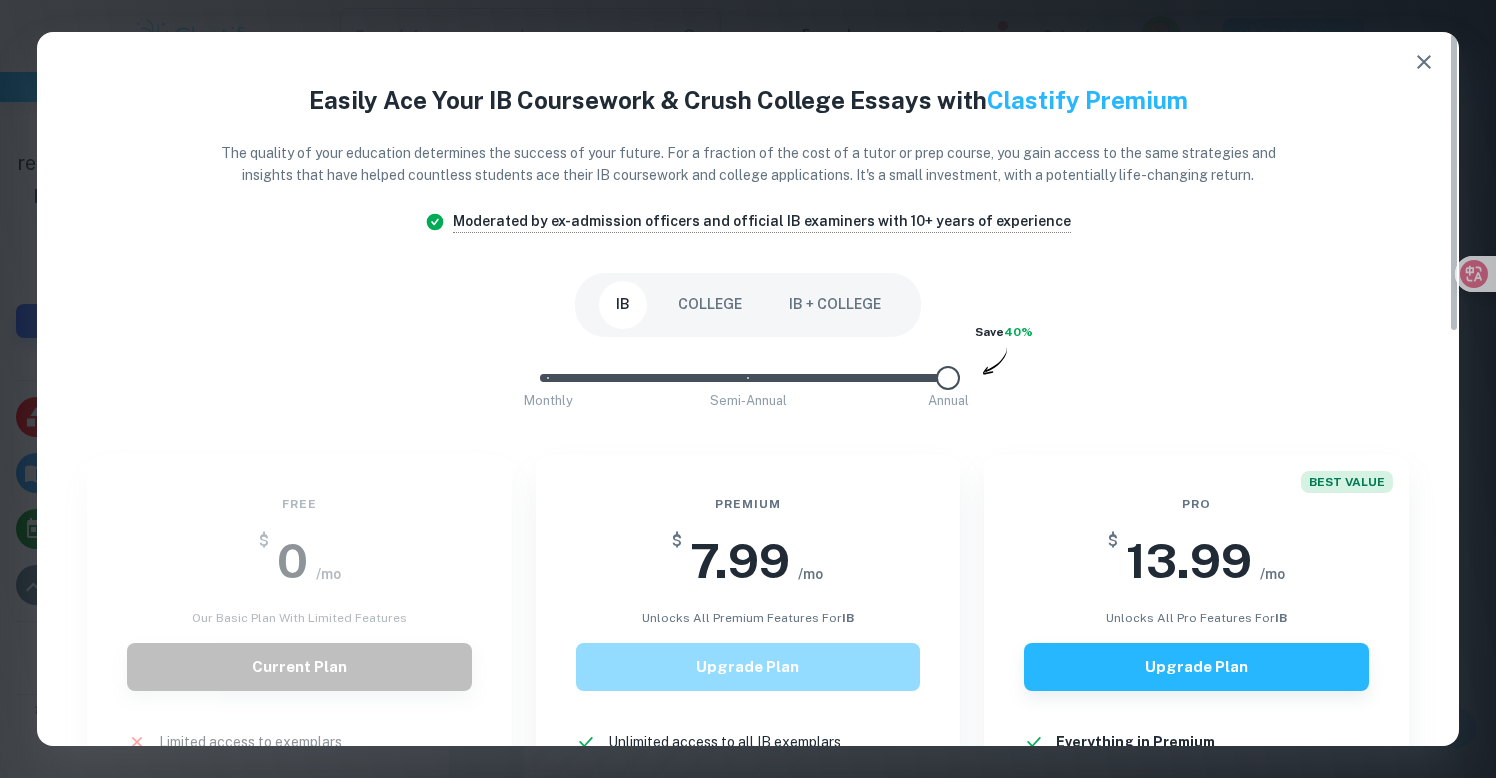 click on "Upgrade Plan" at bounding box center (748, 667) 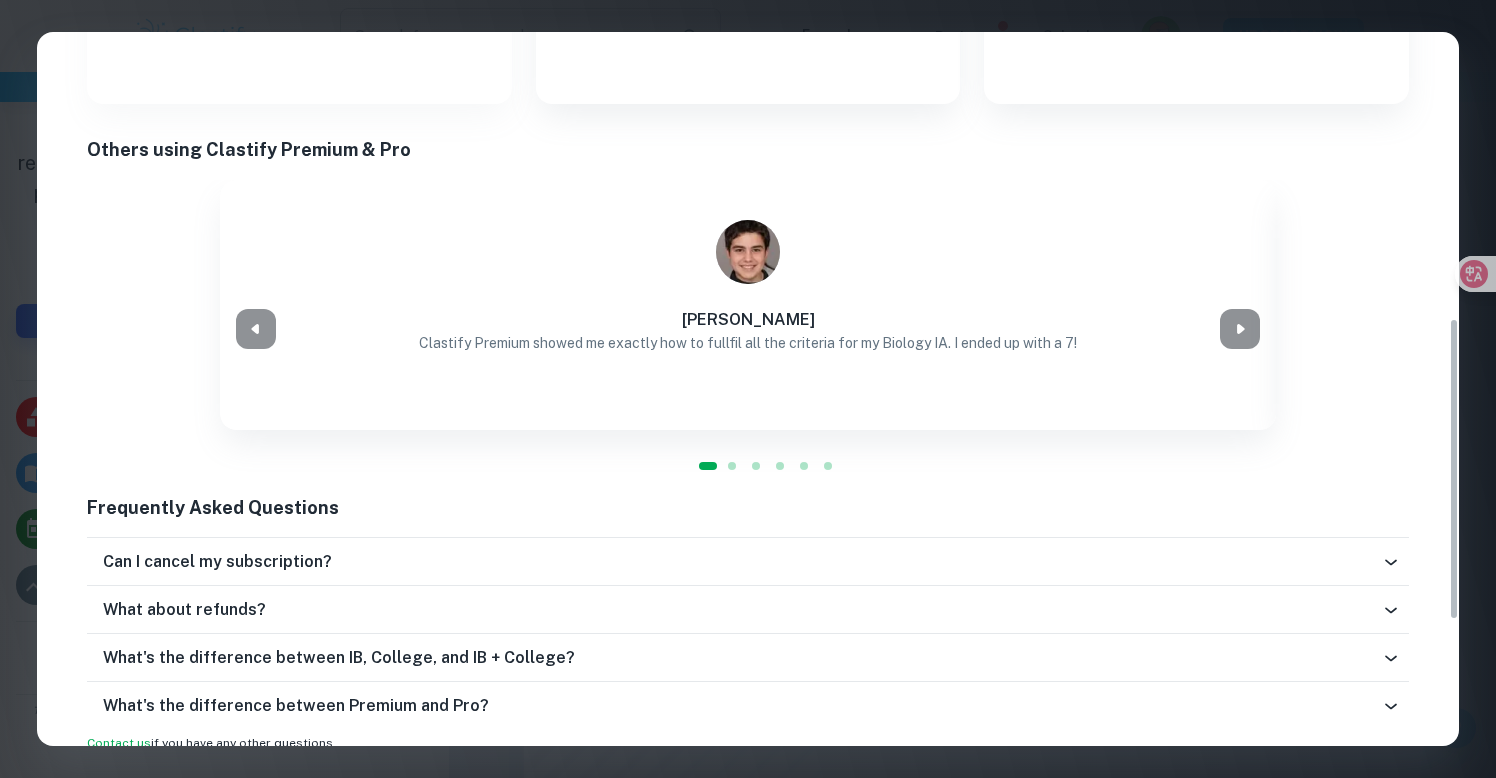 scroll, scrollTop: 973, scrollLeft: 0, axis: vertical 